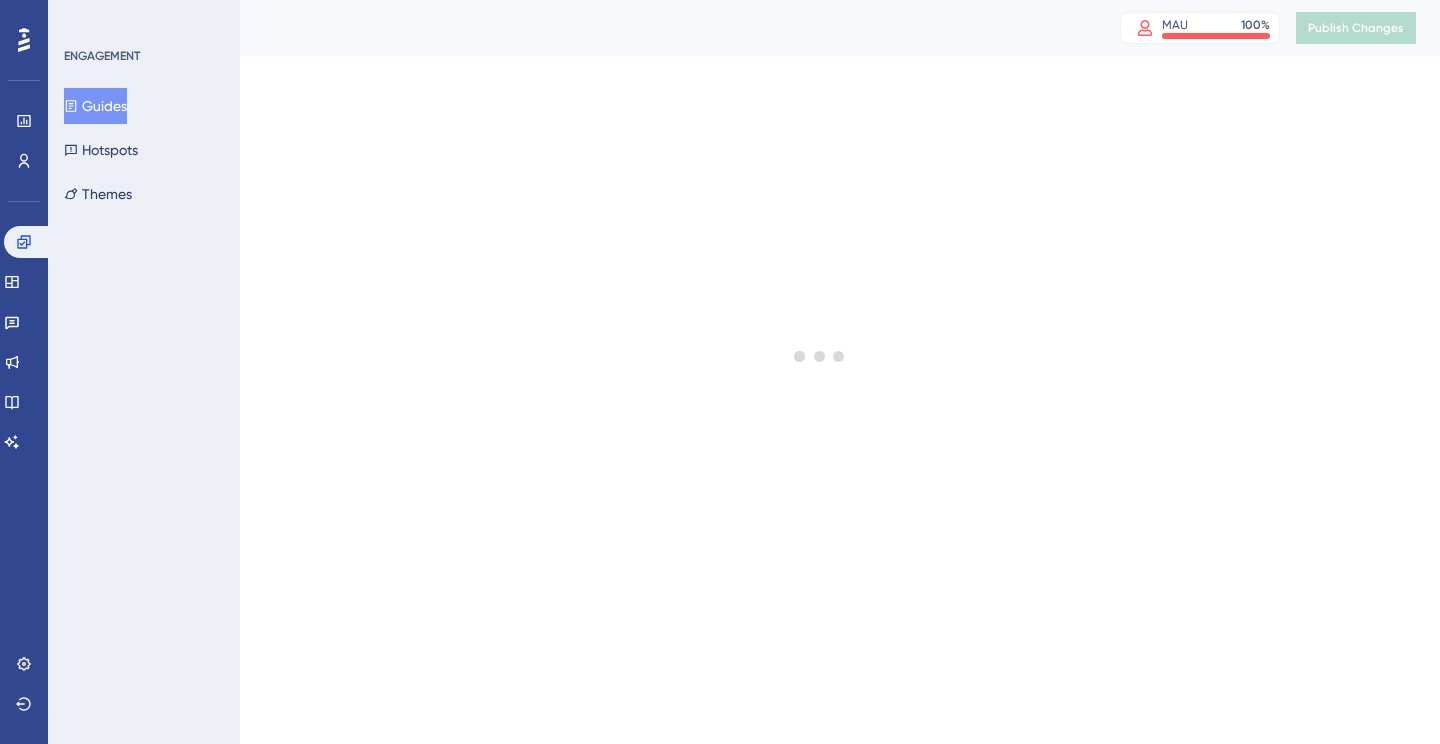 scroll, scrollTop: 0, scrollLeft: 0, axis: both 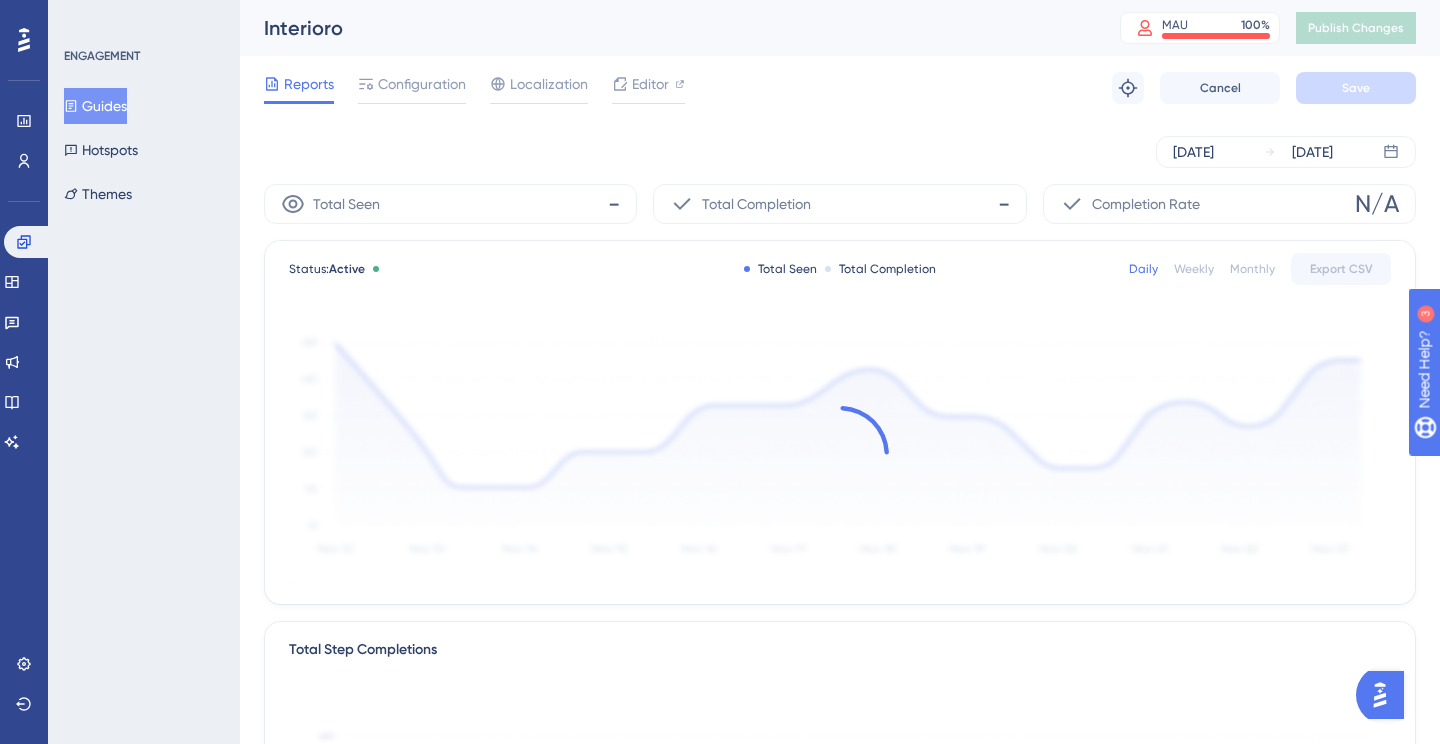 click at bounding box center (1380, 695) 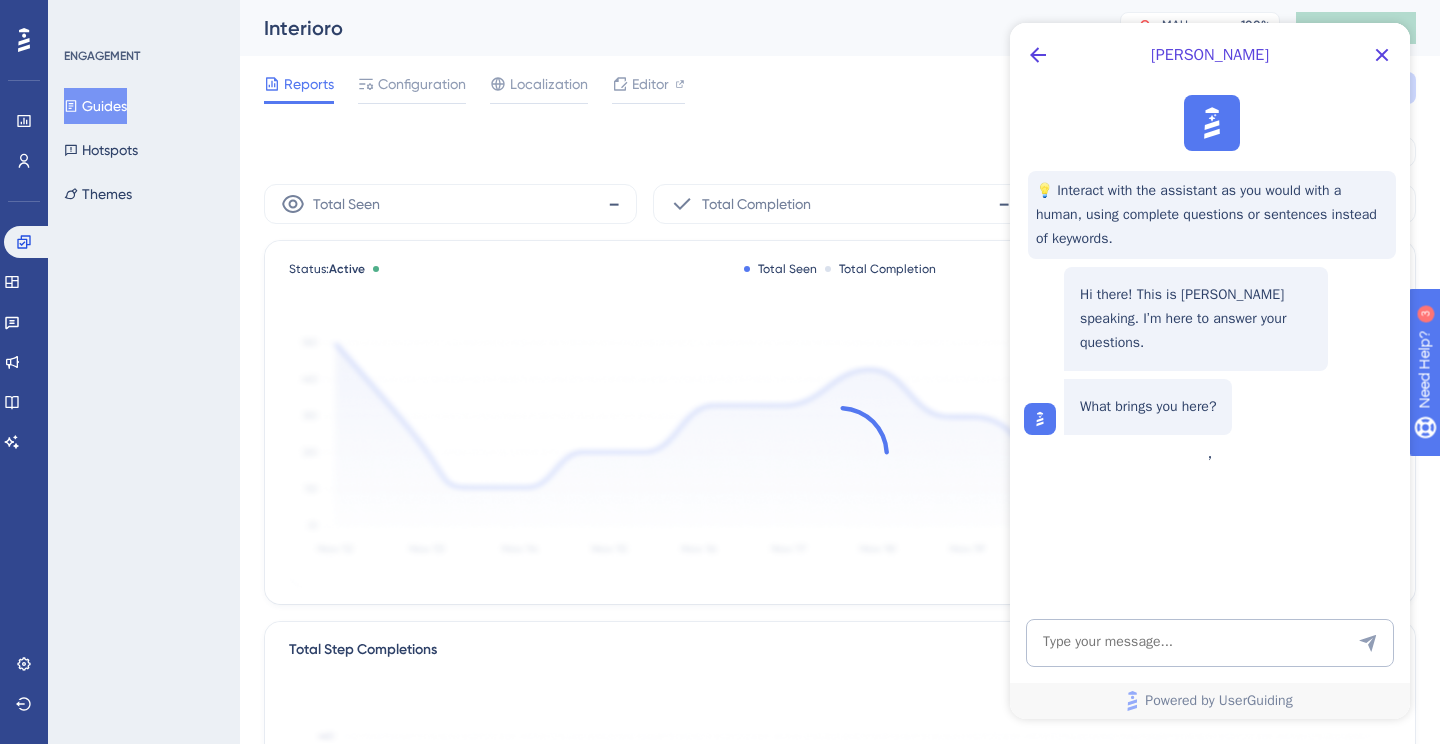 scroll, scrollTop: 0, scrollLeft: 0, axis: both 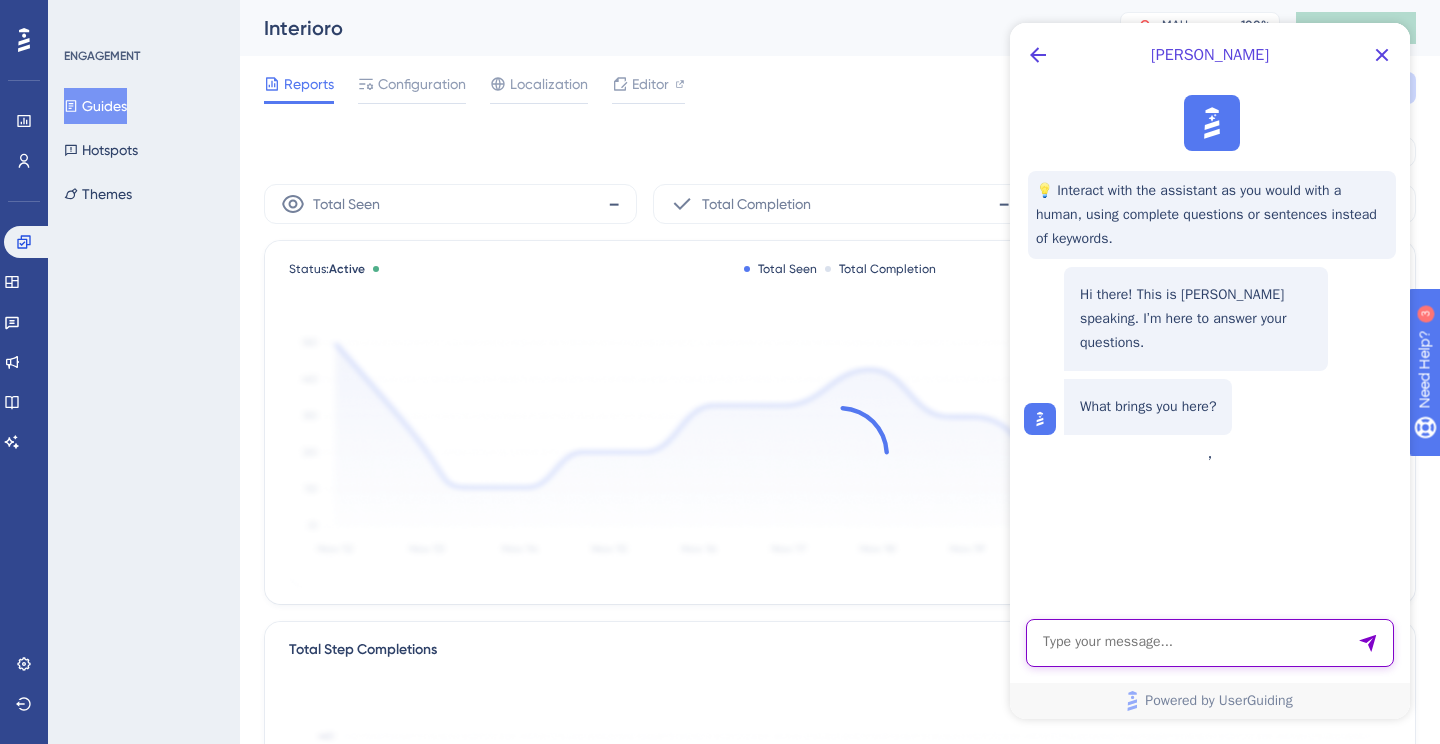 click at bounding box center [1210, 643] 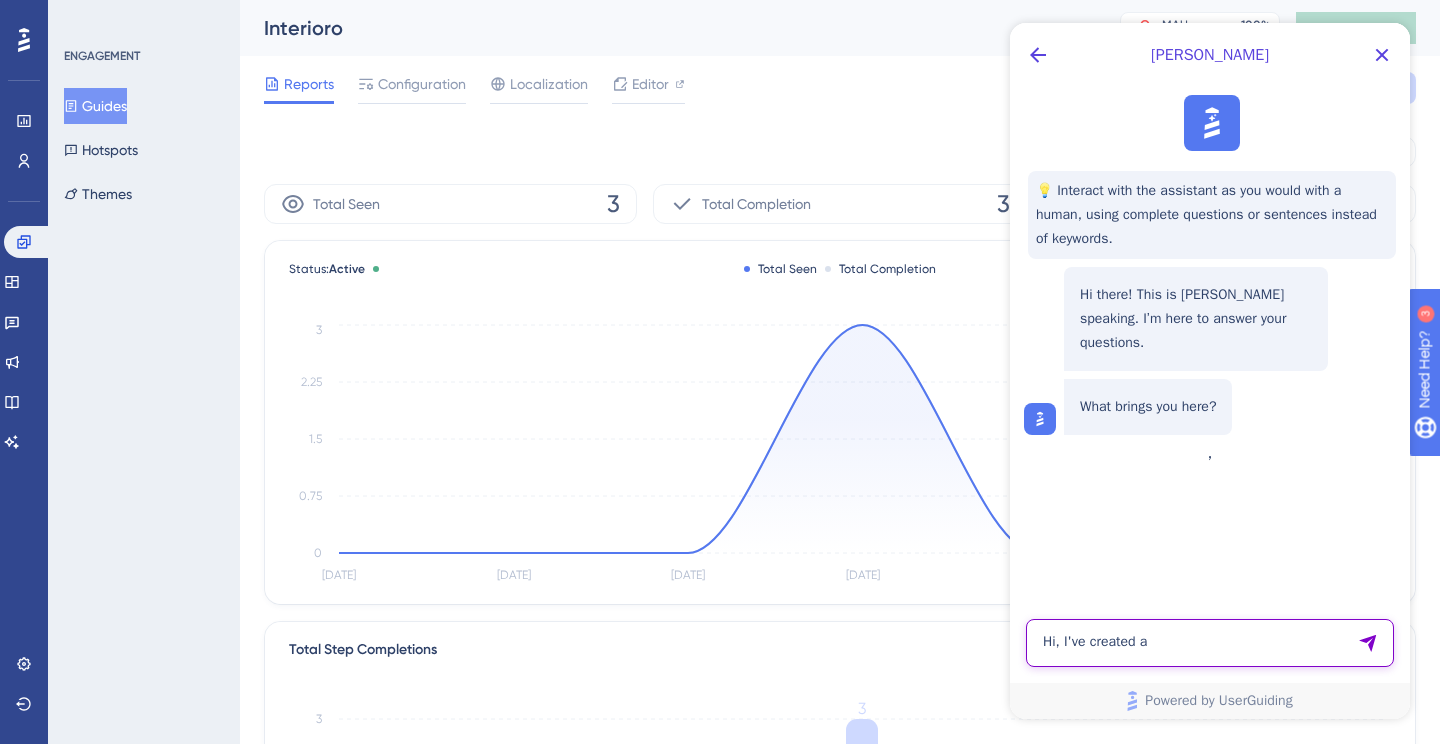 type on "Hi, I've created a" 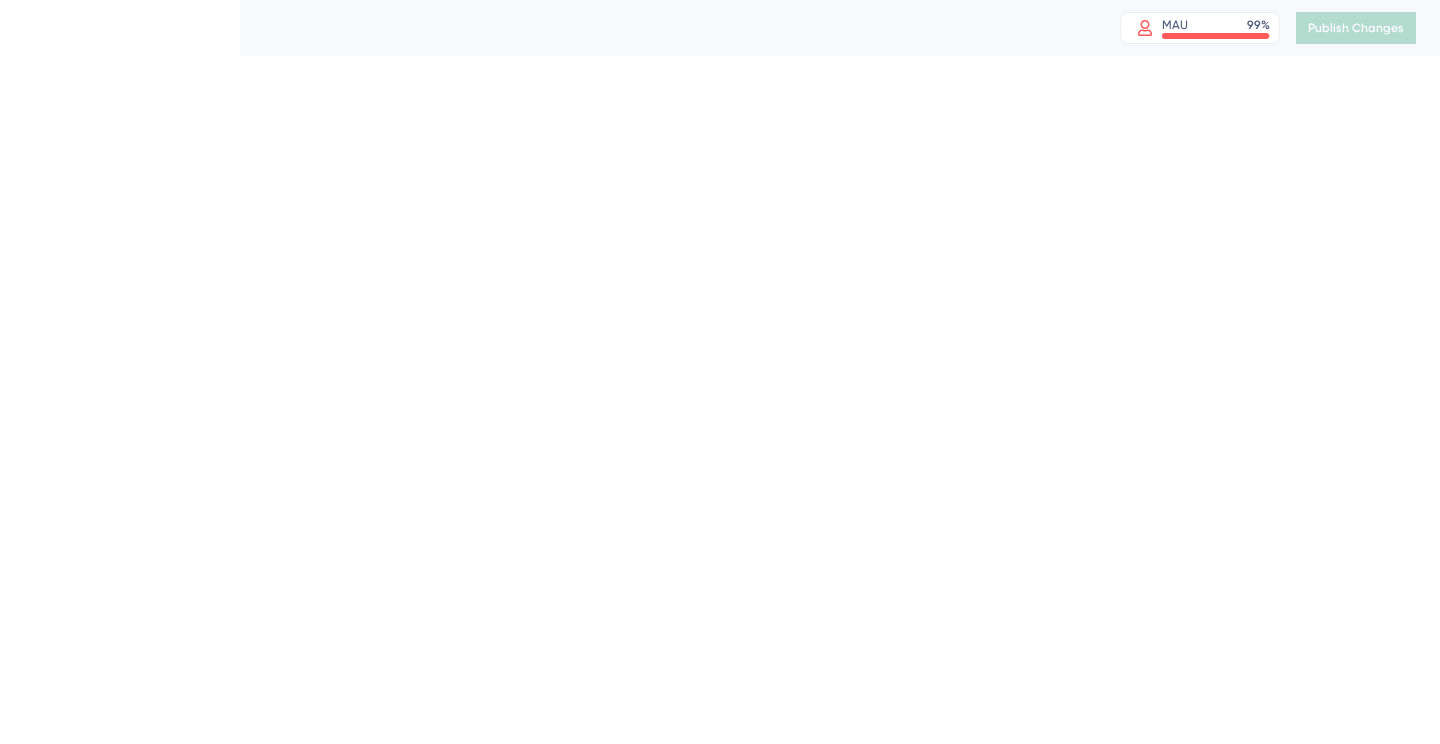 scroll, scrollTop: 0, scrollLeft: 0, axis: both 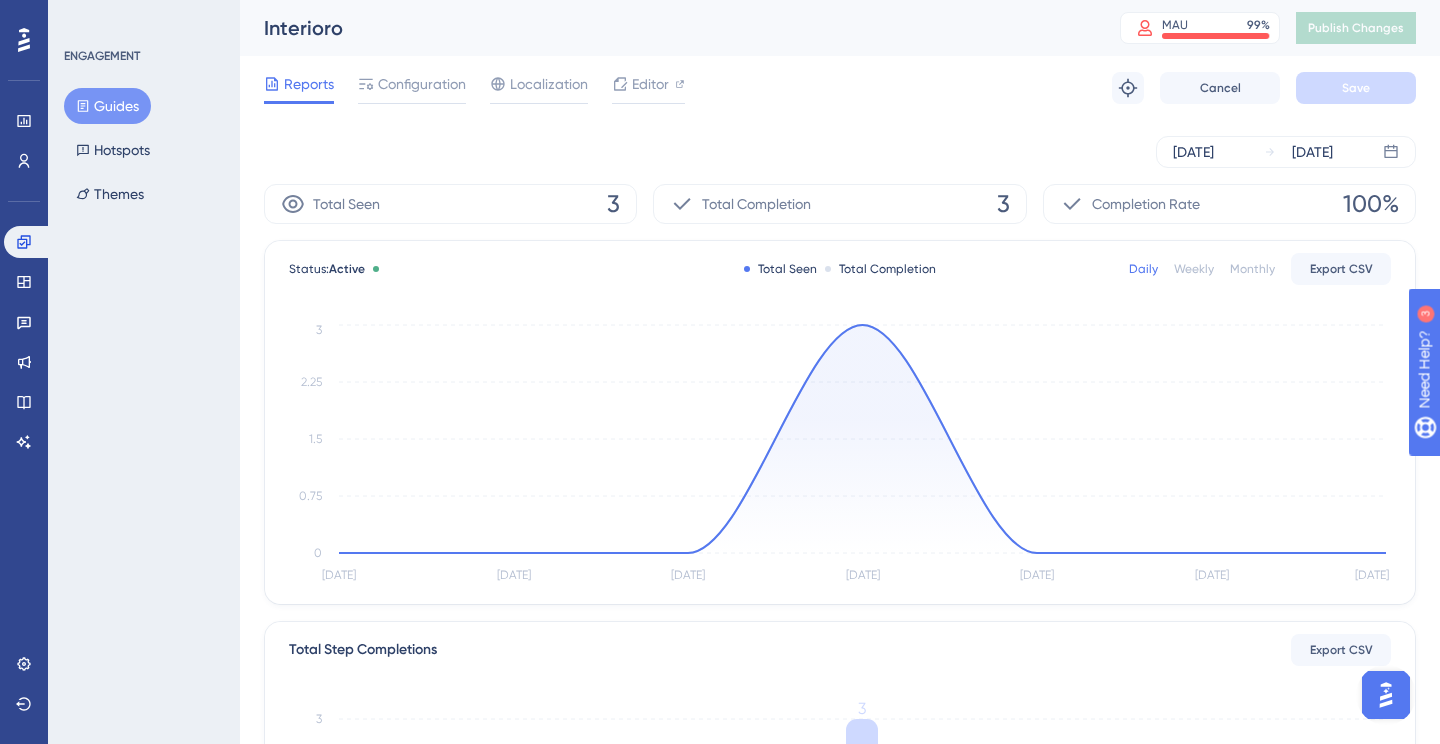 click at bounding box center [1386, 695] 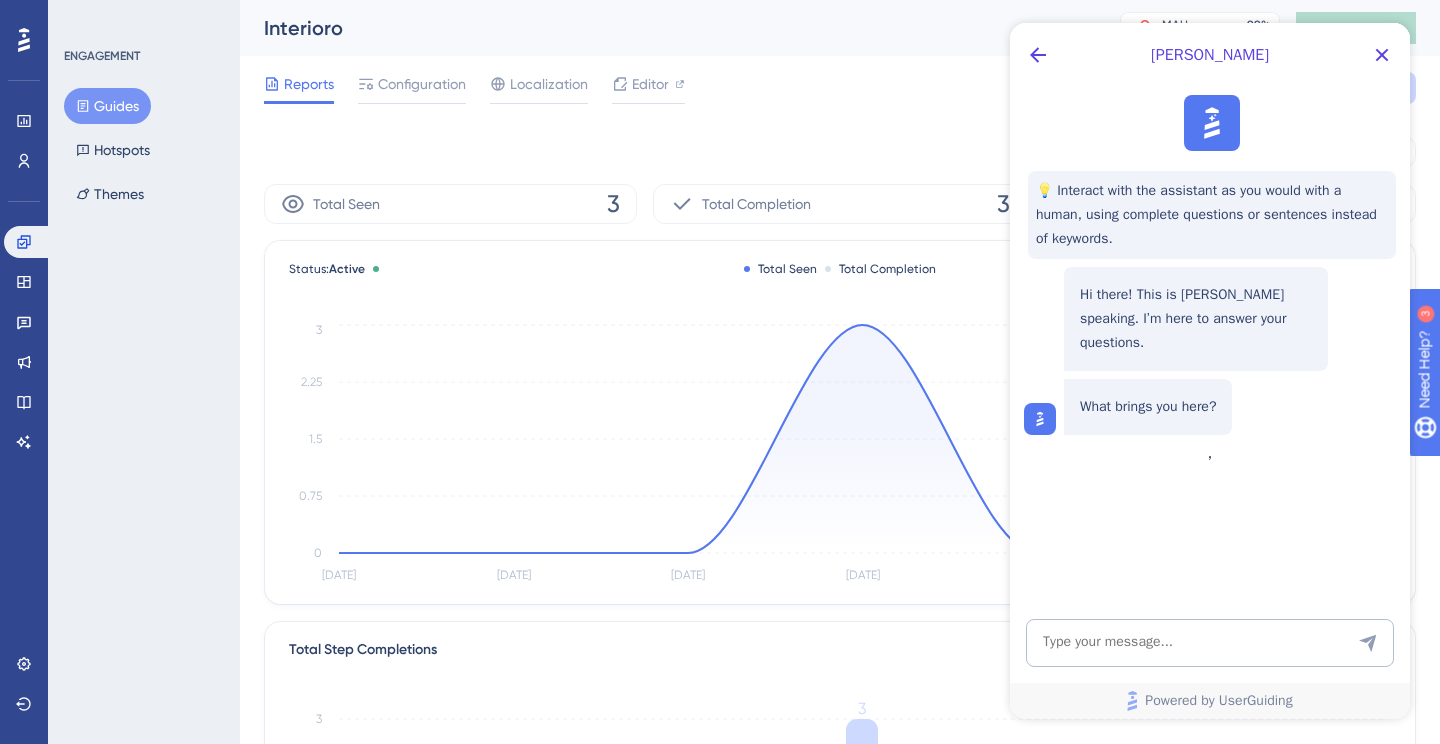 scroll, scrollTop: 0, scrollLeft: 0, axis: both 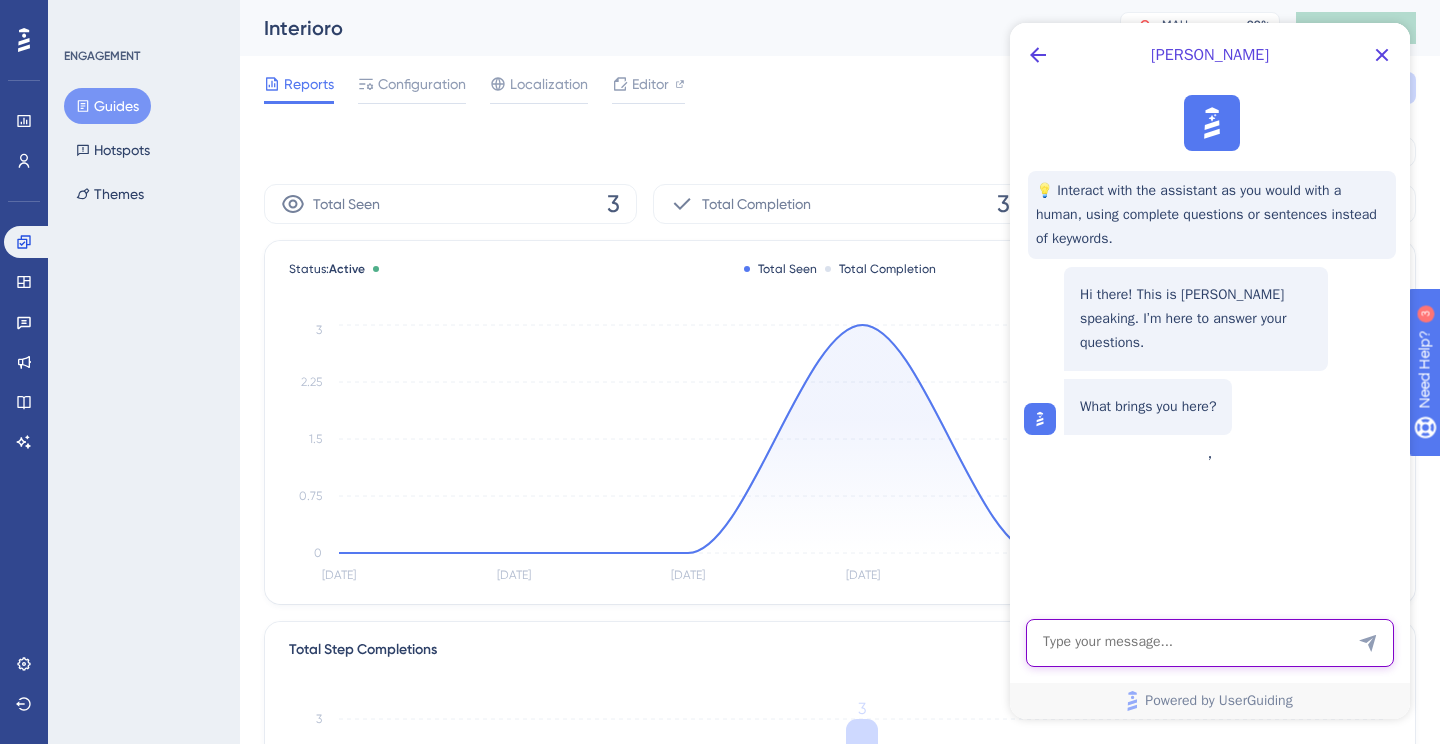 click at bounding box center [1210, 643] 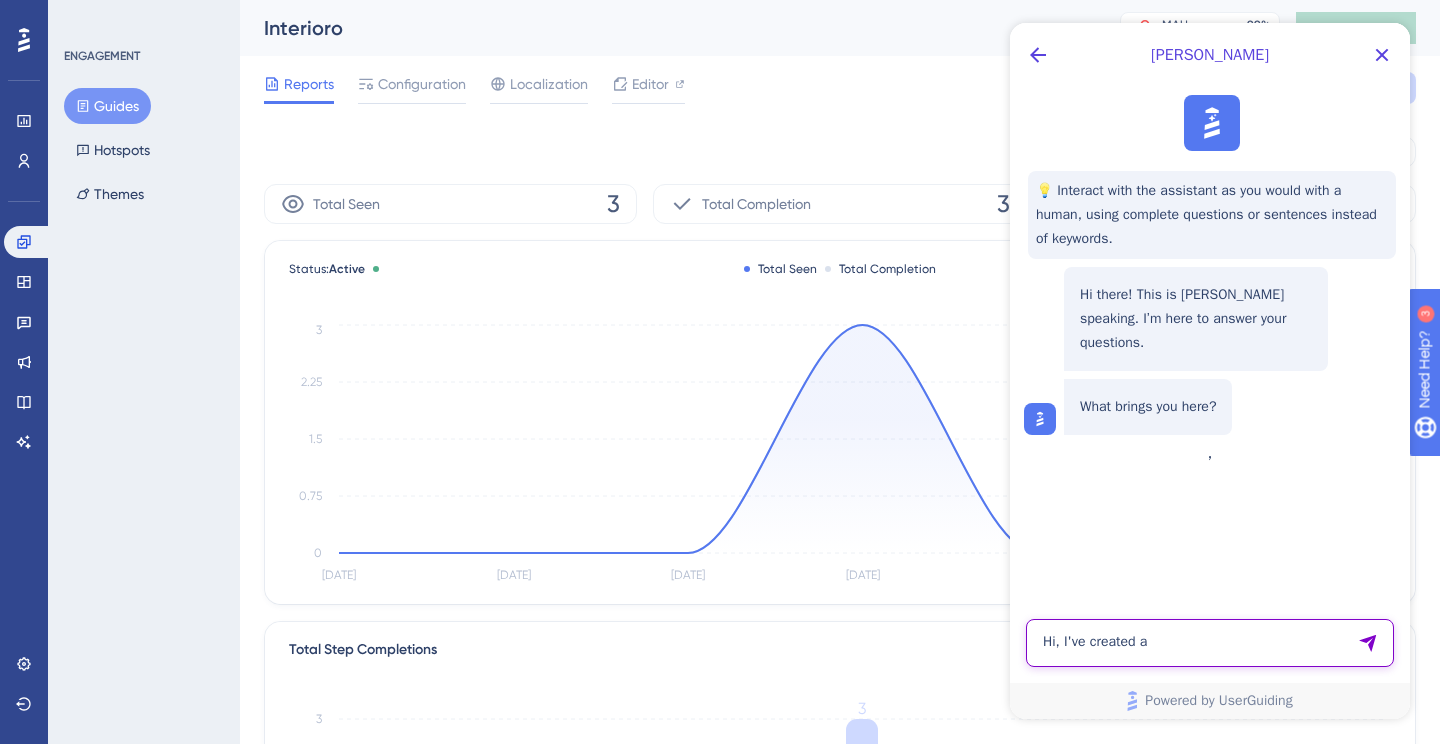 click on "Hi, I've created a" at bounding box center [1210, 643] 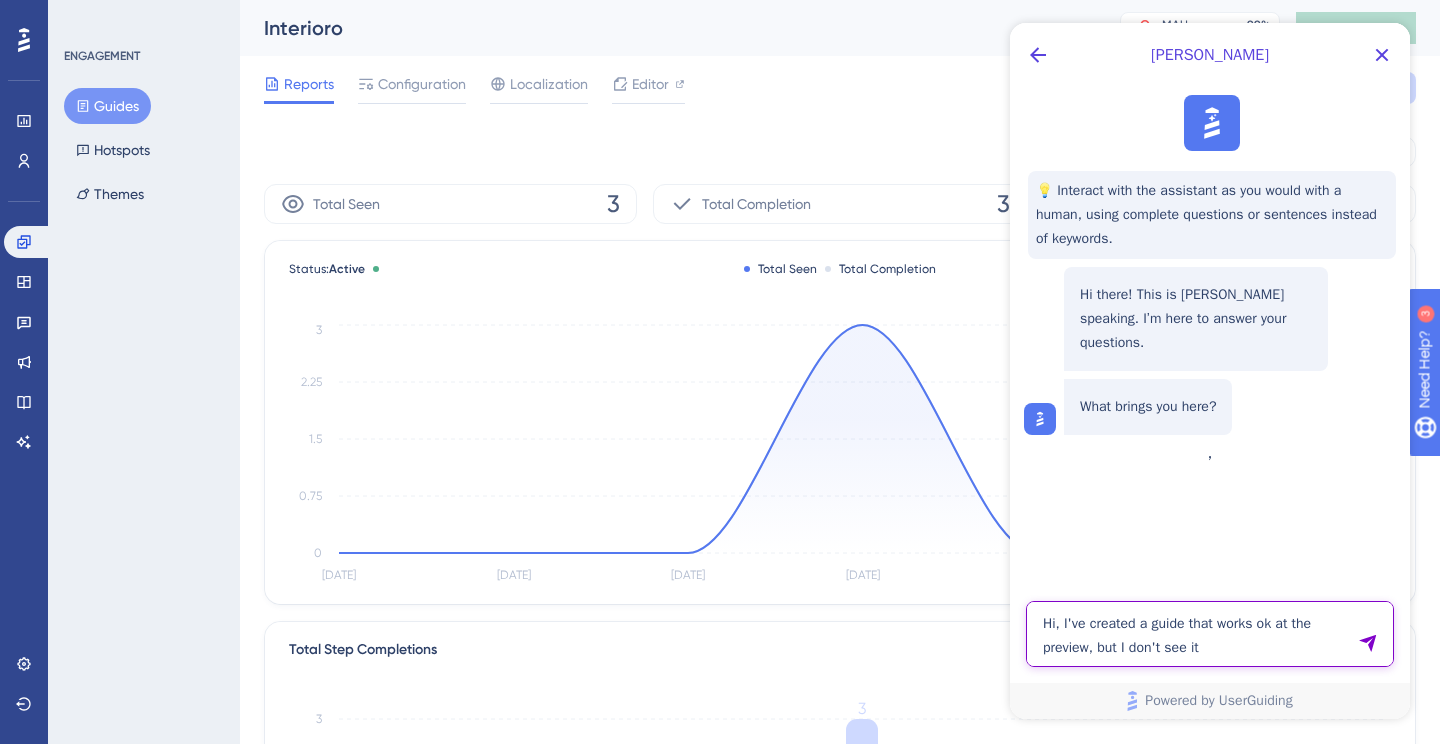 click on "Hi, I've created a guide that works ok at the preview, but I don't see it" at bounding box center (1210, 634) 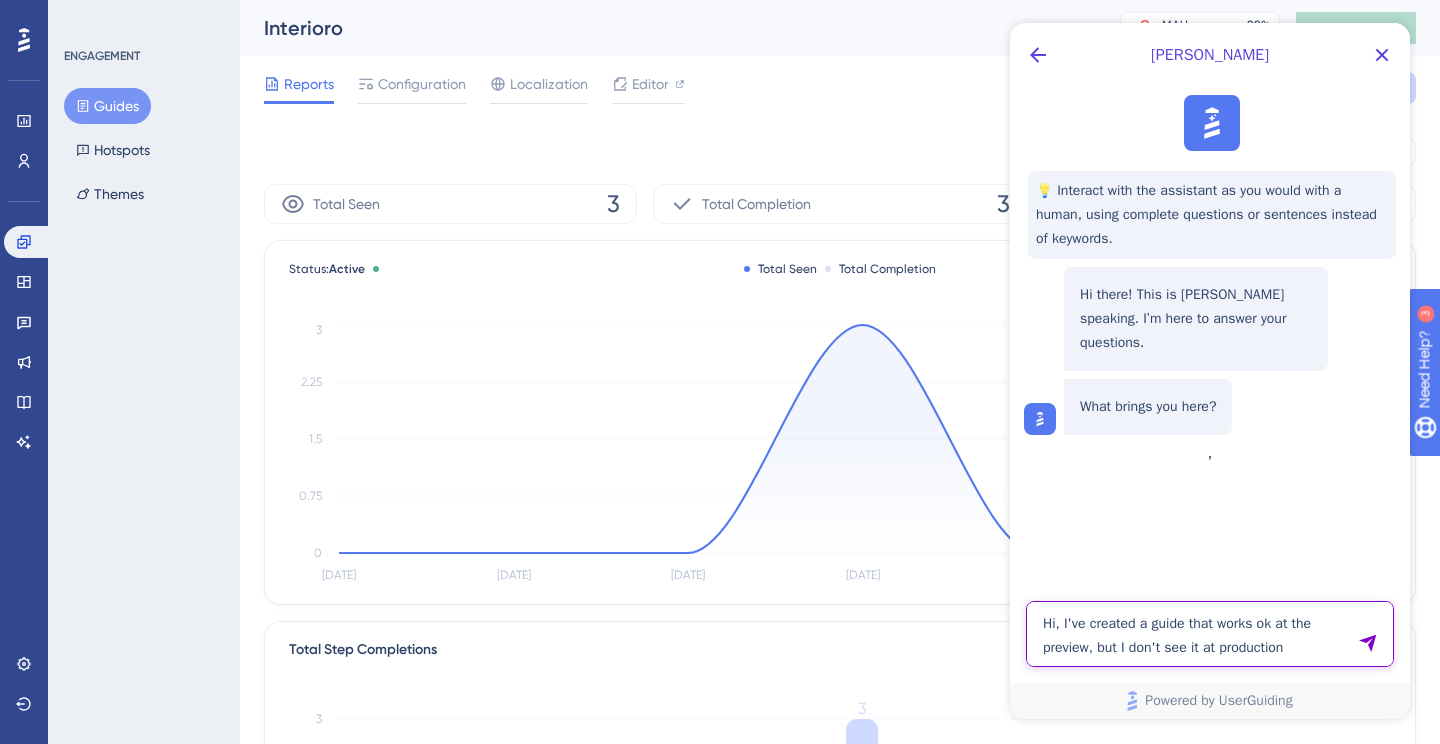 type on "Hi, I've created a guide that works ok at the preview, but I don't see it at production" 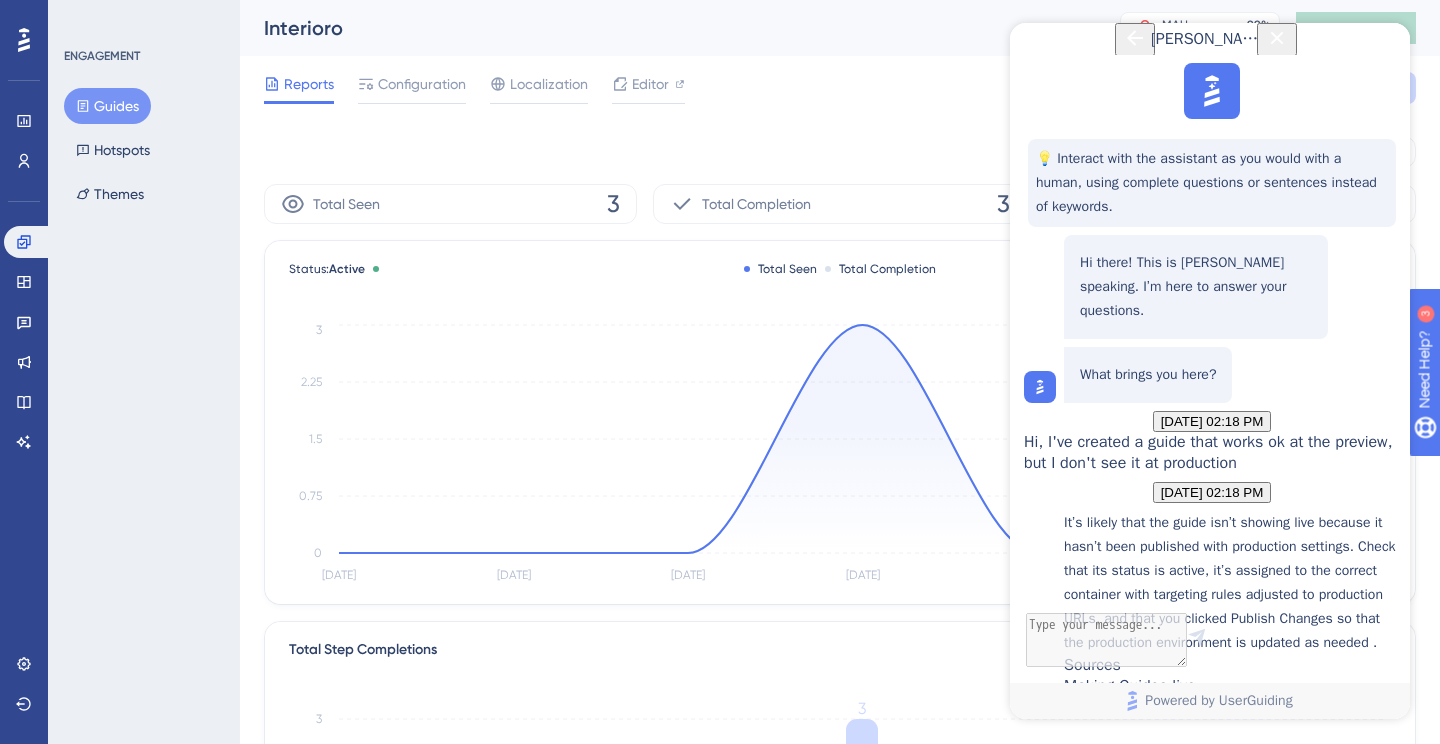 scroll, scrollTop: 410, scrollLeft: 0, axis: vertical 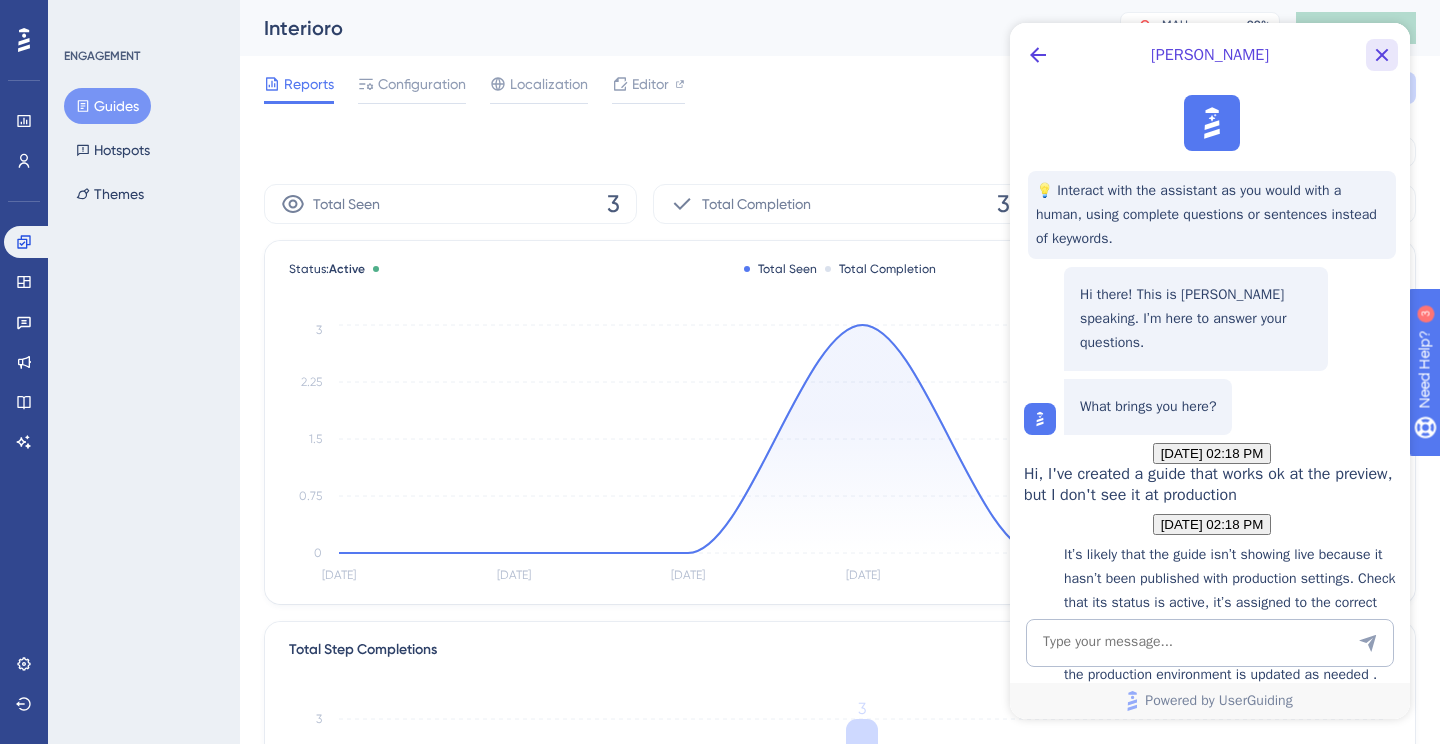 click 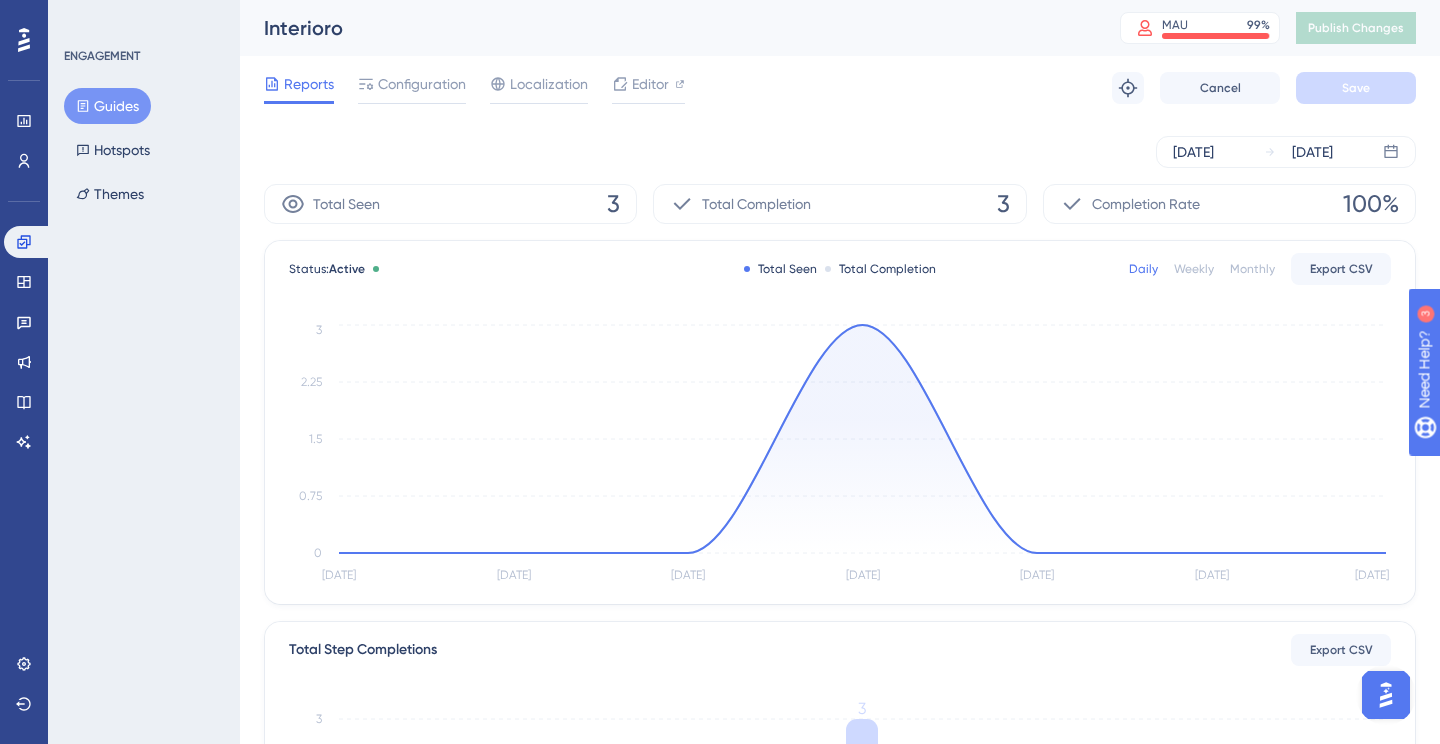 scroll, scrollTop: 0, scrollLeft: 0, axis: both 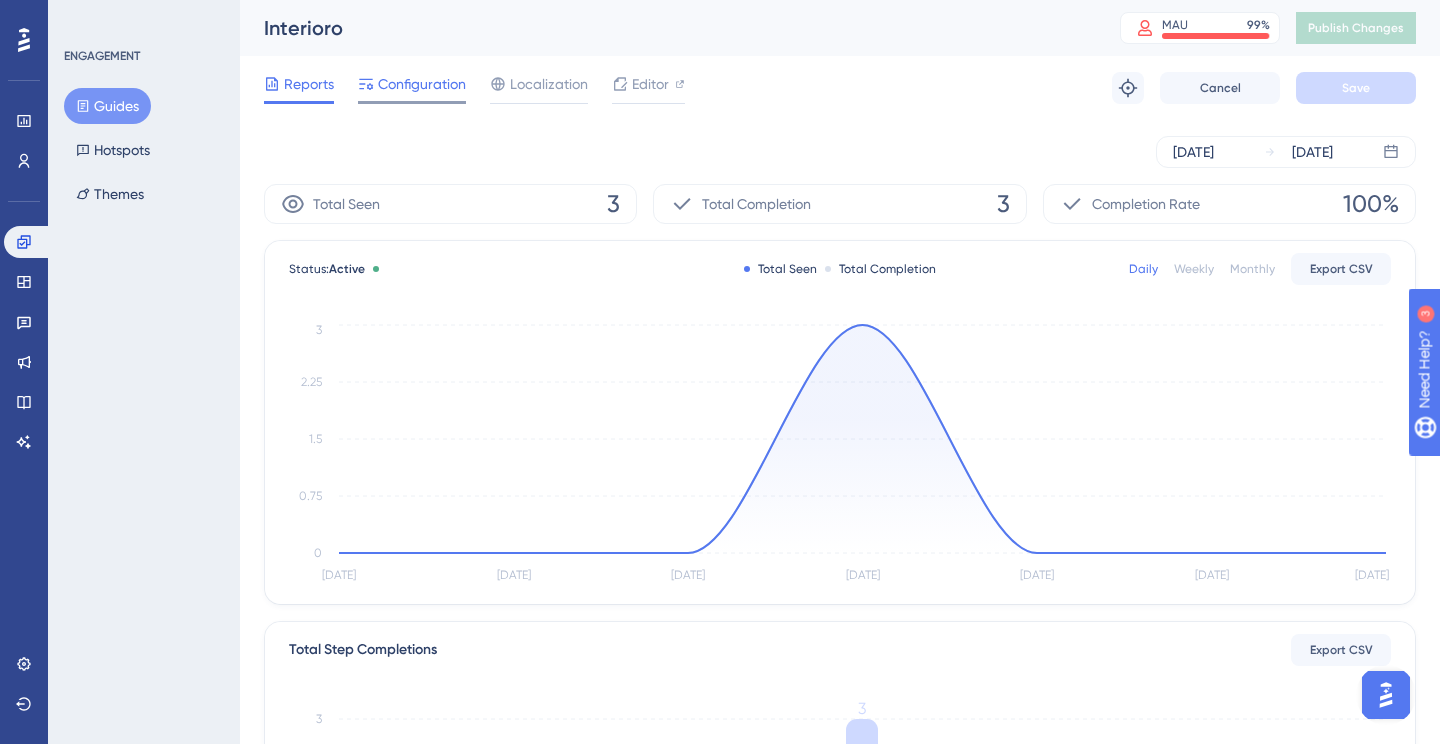 click on "Configuration" at bounding box center (422, 84) 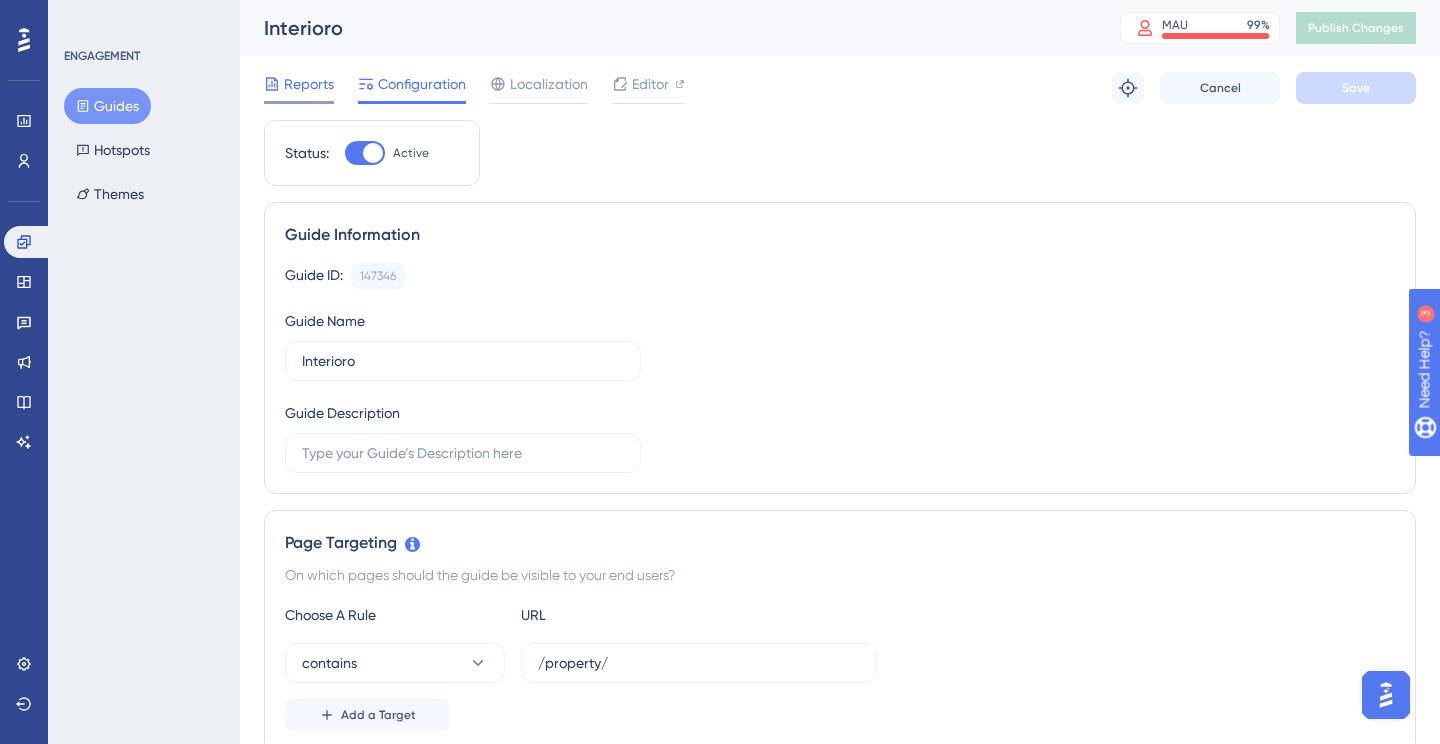 click on "Reports" at bounding box center (309, 84) 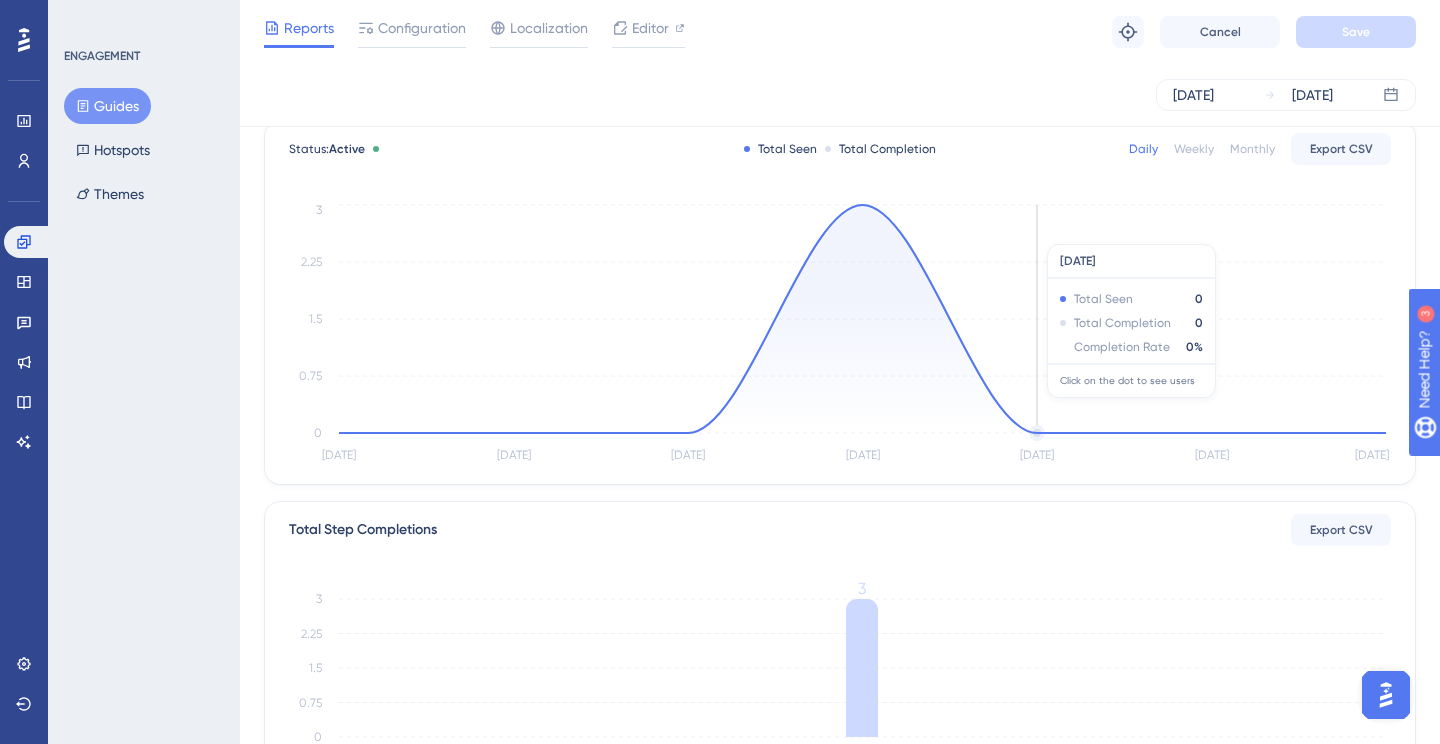 scroll, scrollTop: 0, scrollLeft: 0, axis: both 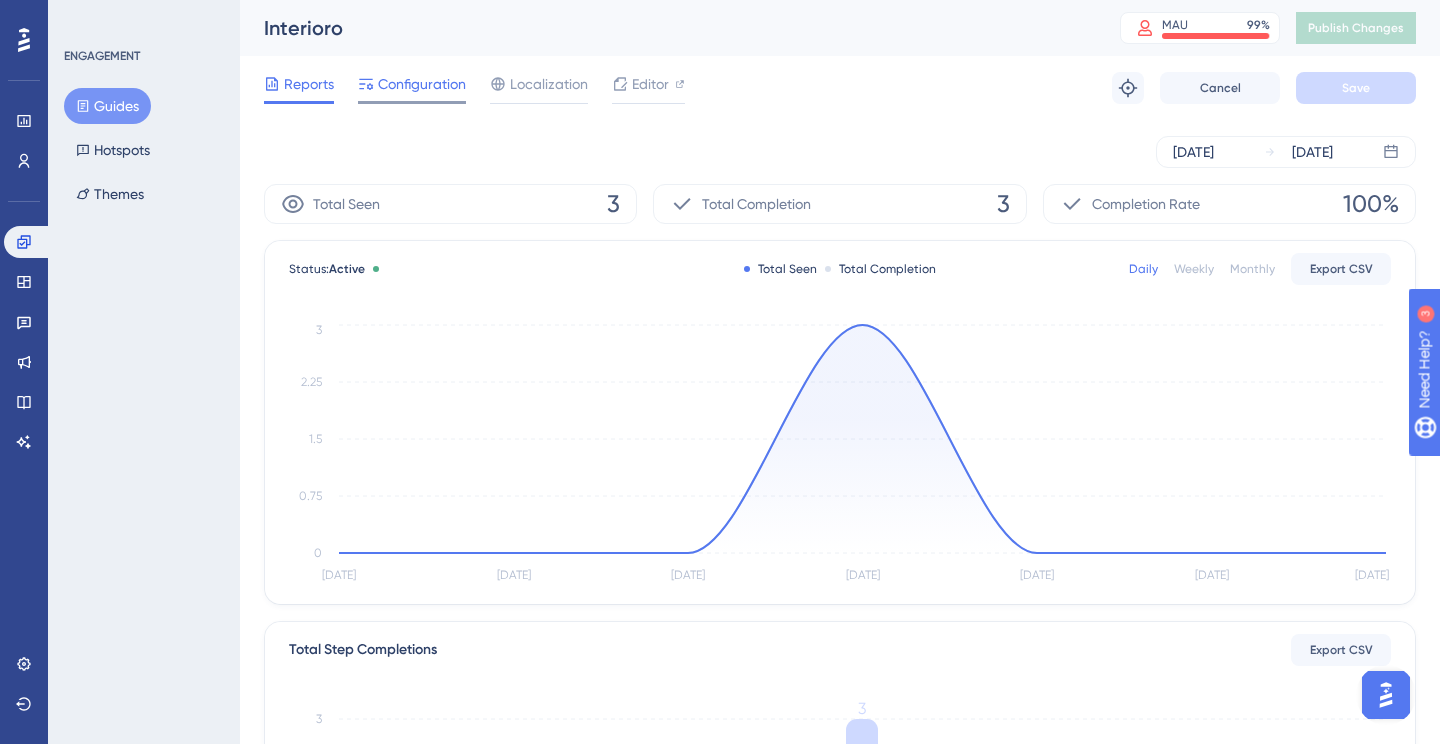 click on "Configuration" at bounding box center [422, 84] 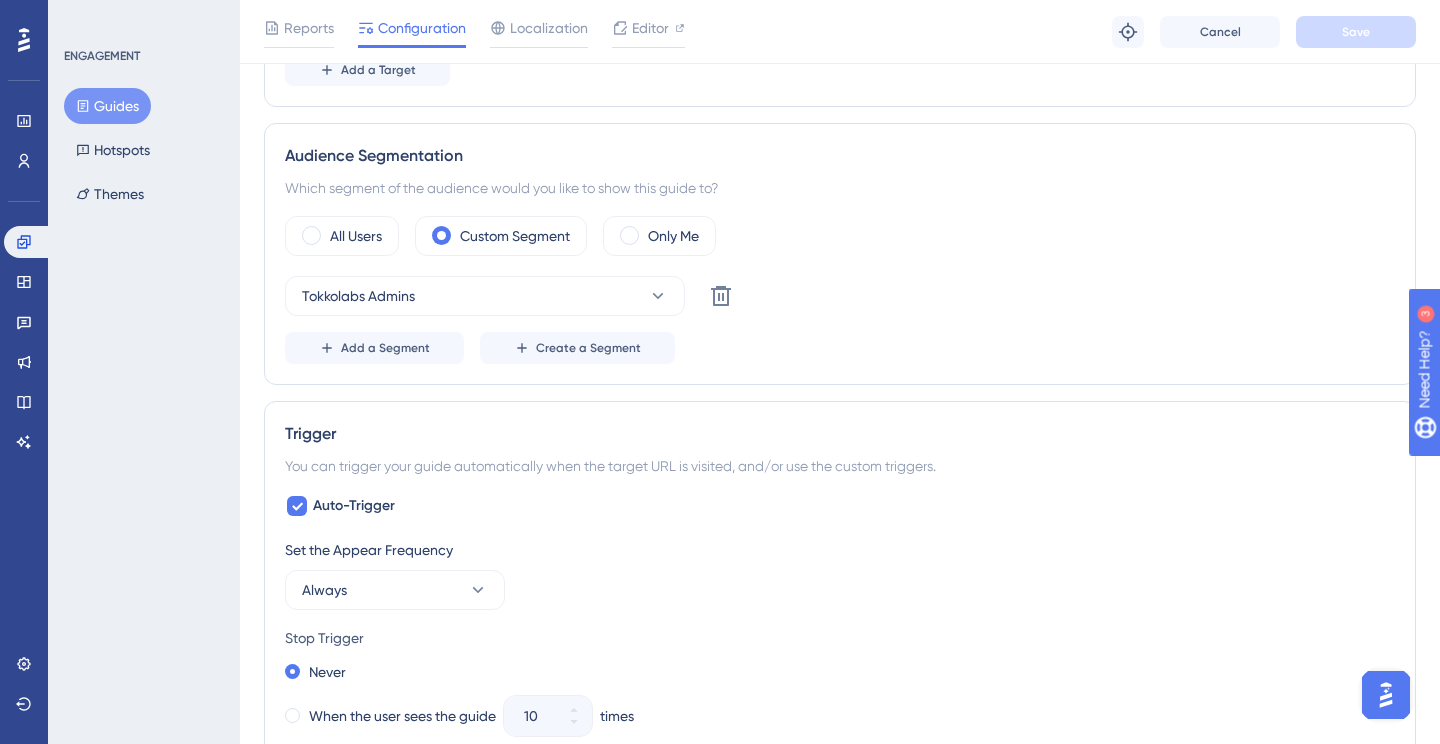 scroll, scrollTop: 663, scrollLeft: 0, axis: vertical 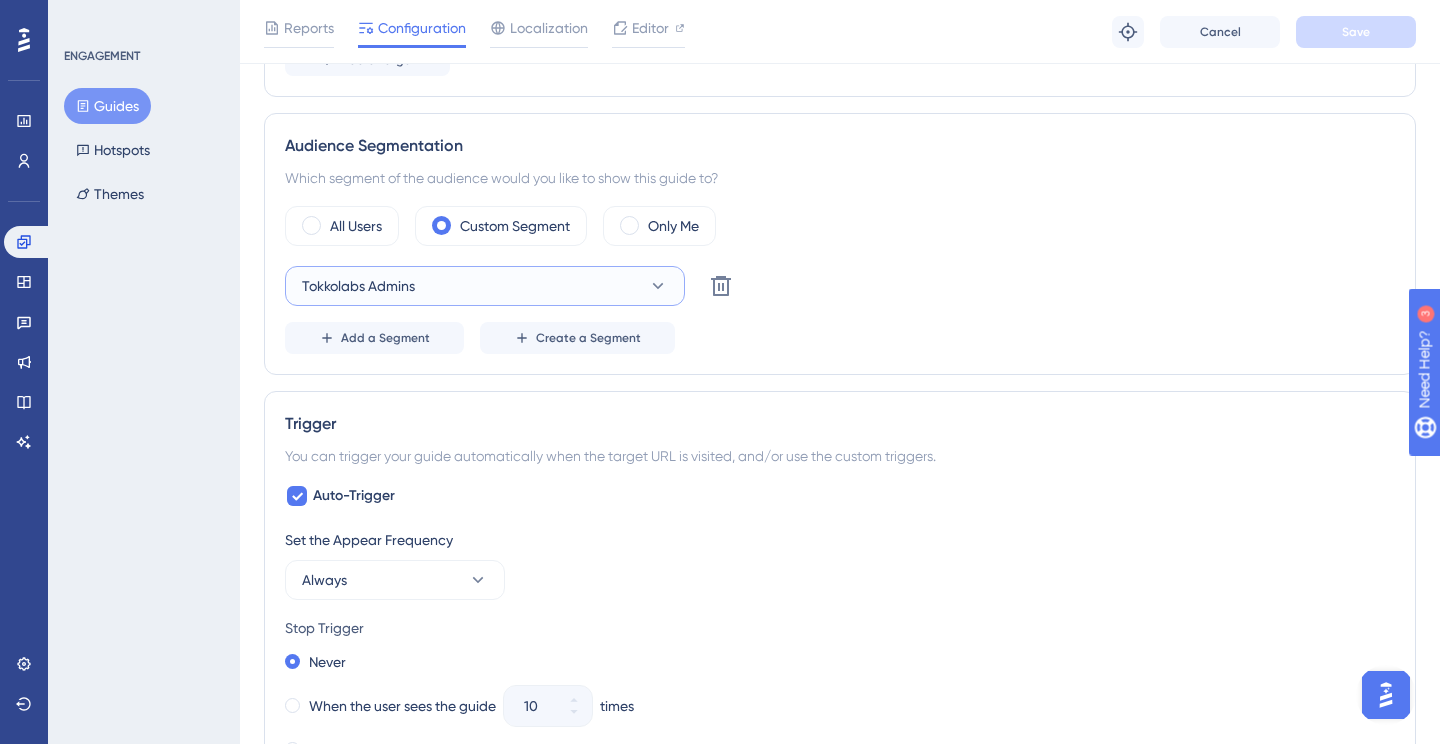 click on "Tokkolabs Admins" at bounding box center [485, 286] 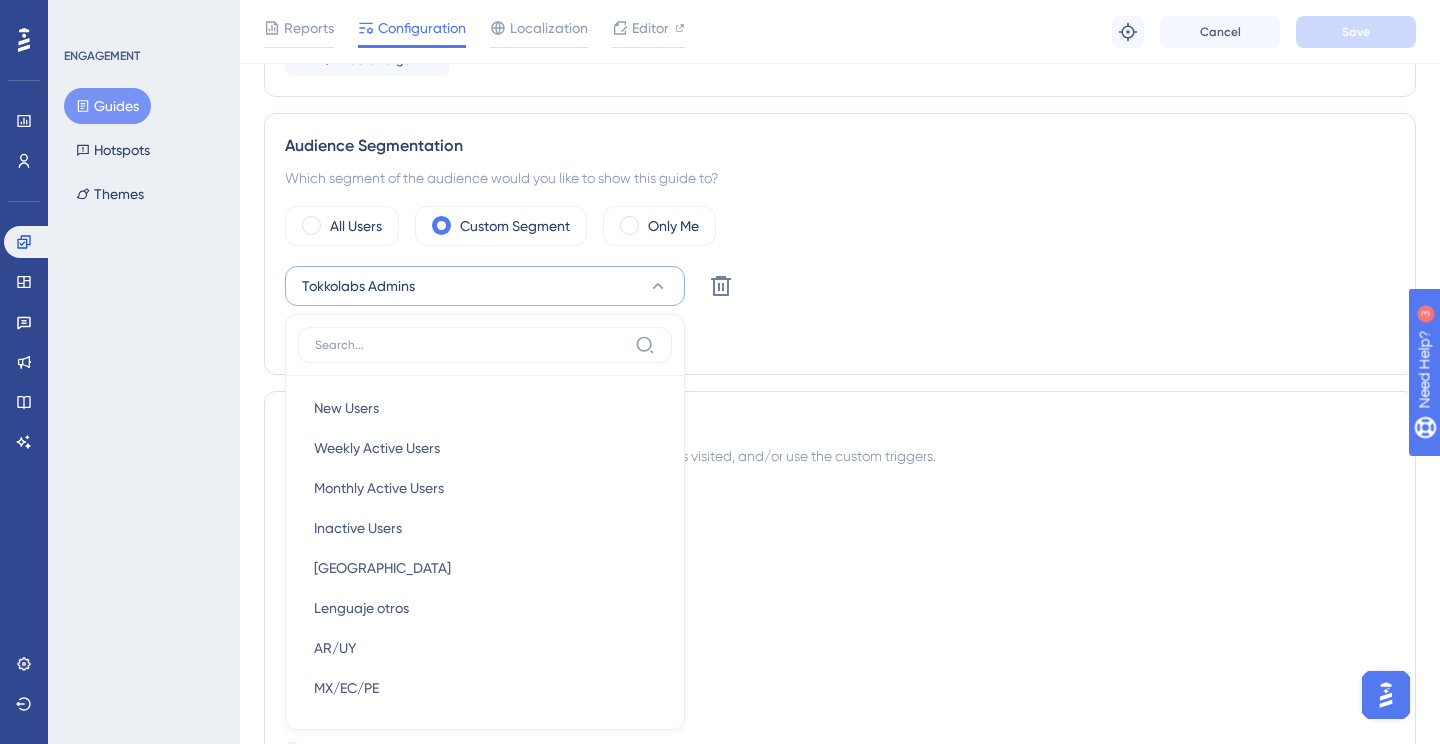 scroll, scrollTop: 809, scrollLeft: 0, axis: vertical 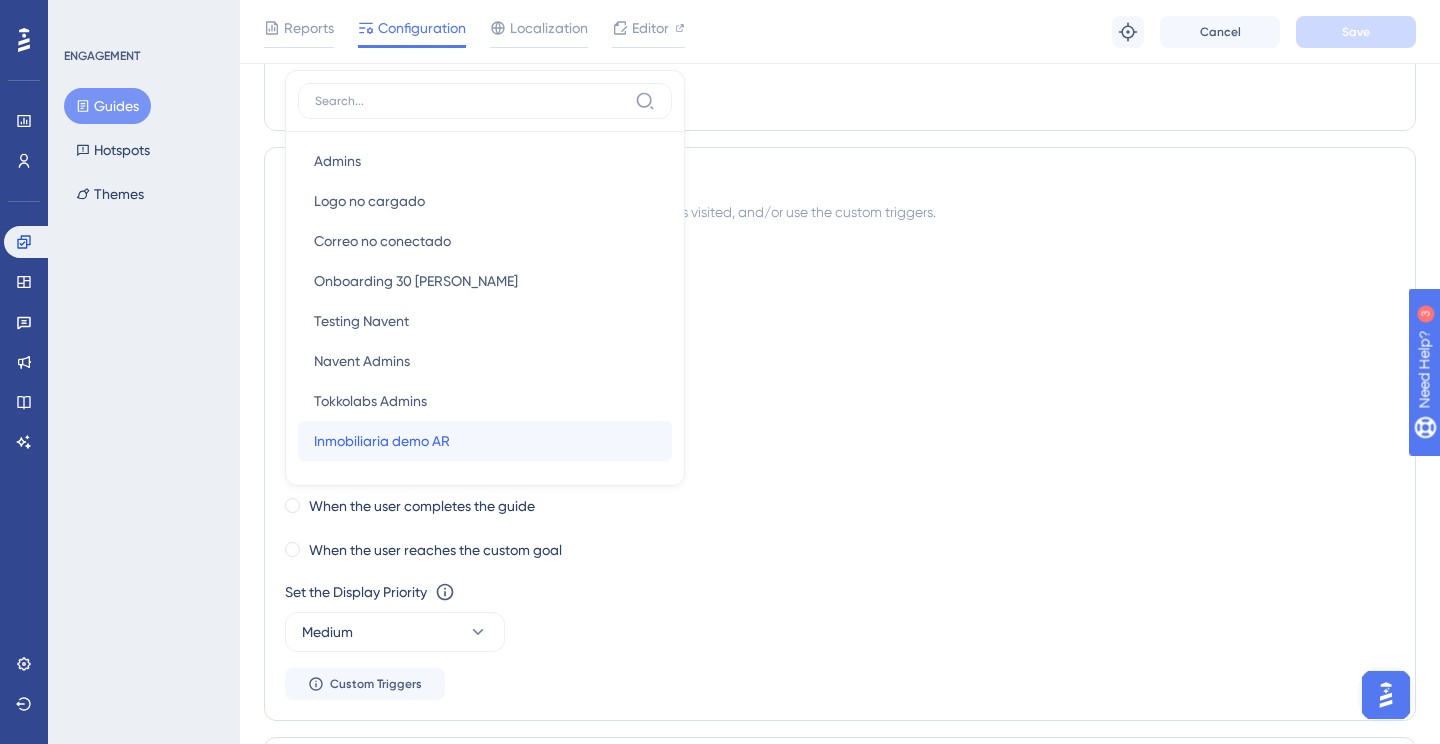 click on "Inmobiliaria demo AR Inmobiliaria demo AR" at bounding box center (485, 441) 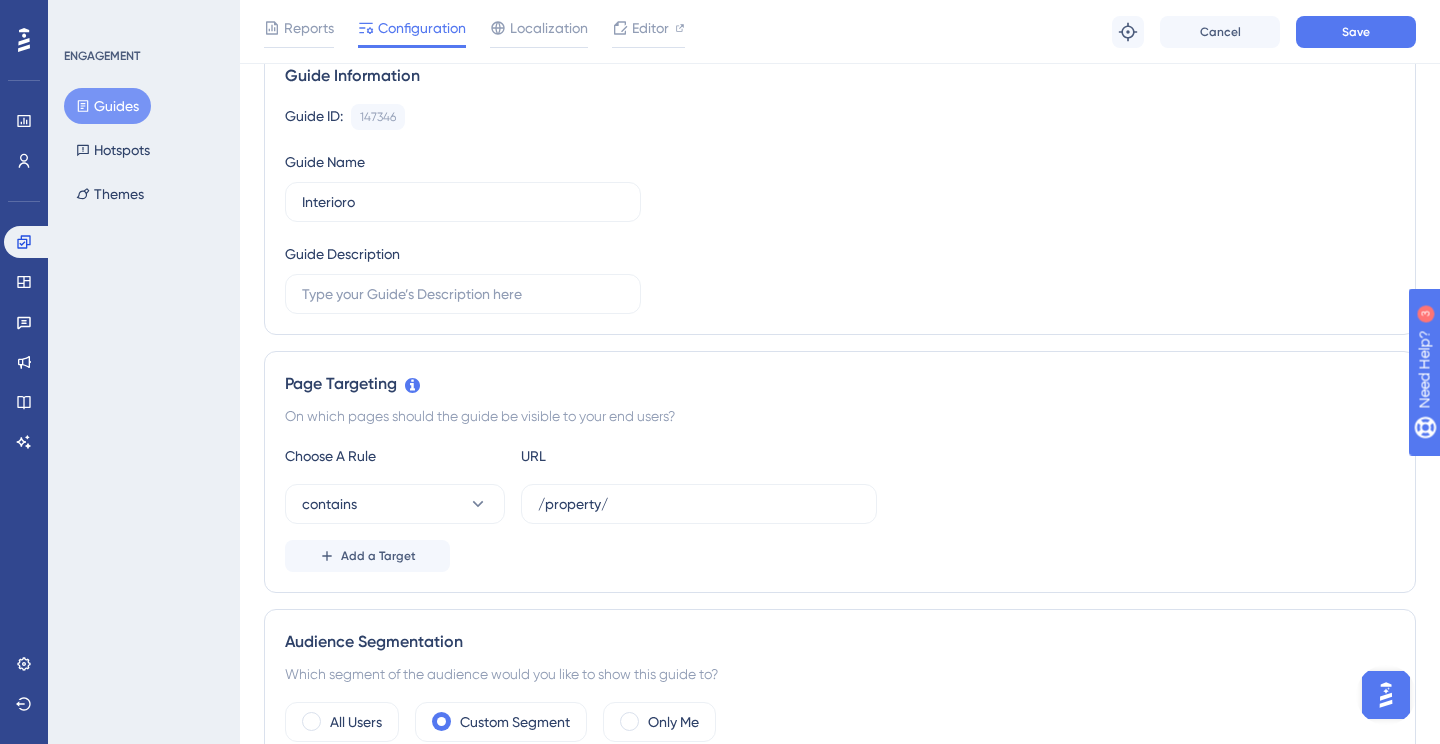 scroll, scrollTop: 0, scrollLeft: 0, axis: both 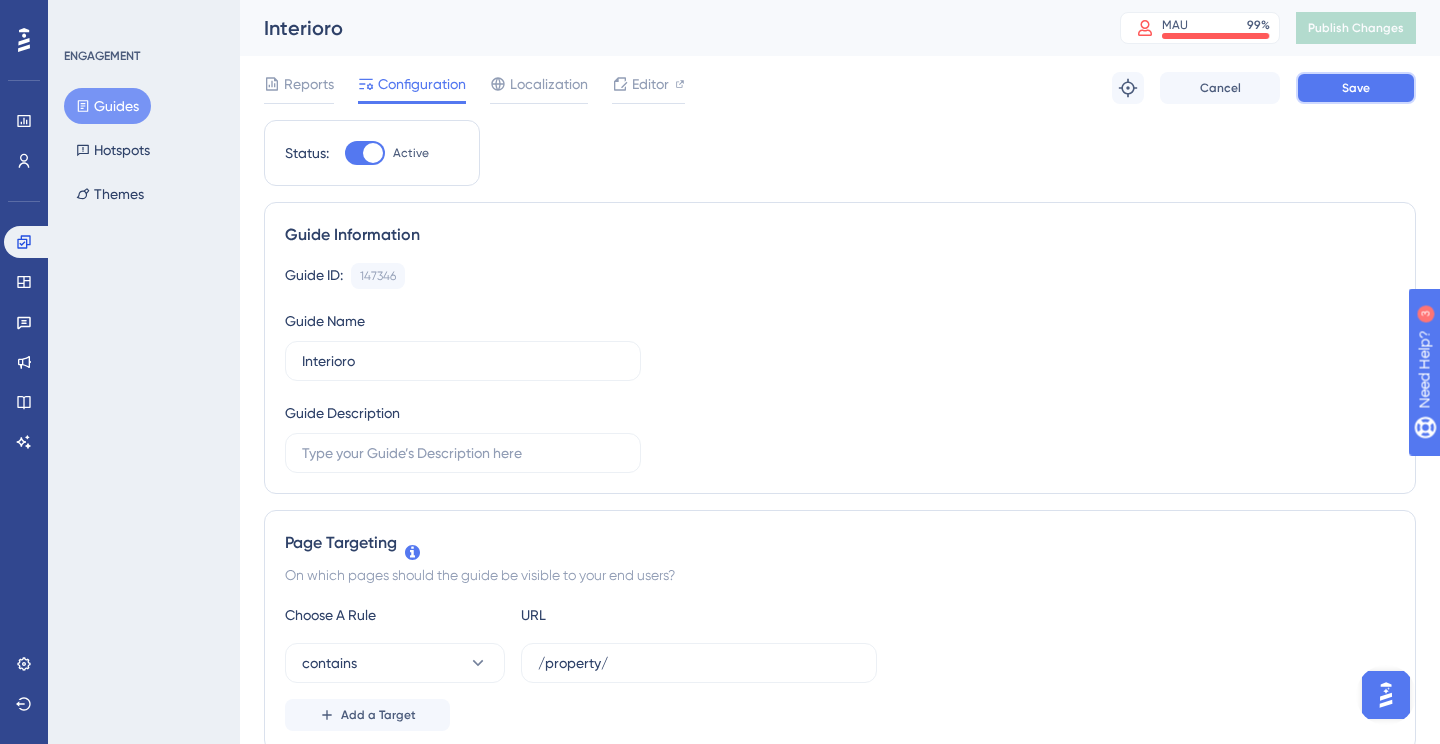 click on "Save" at bounding box center (1356, 88) 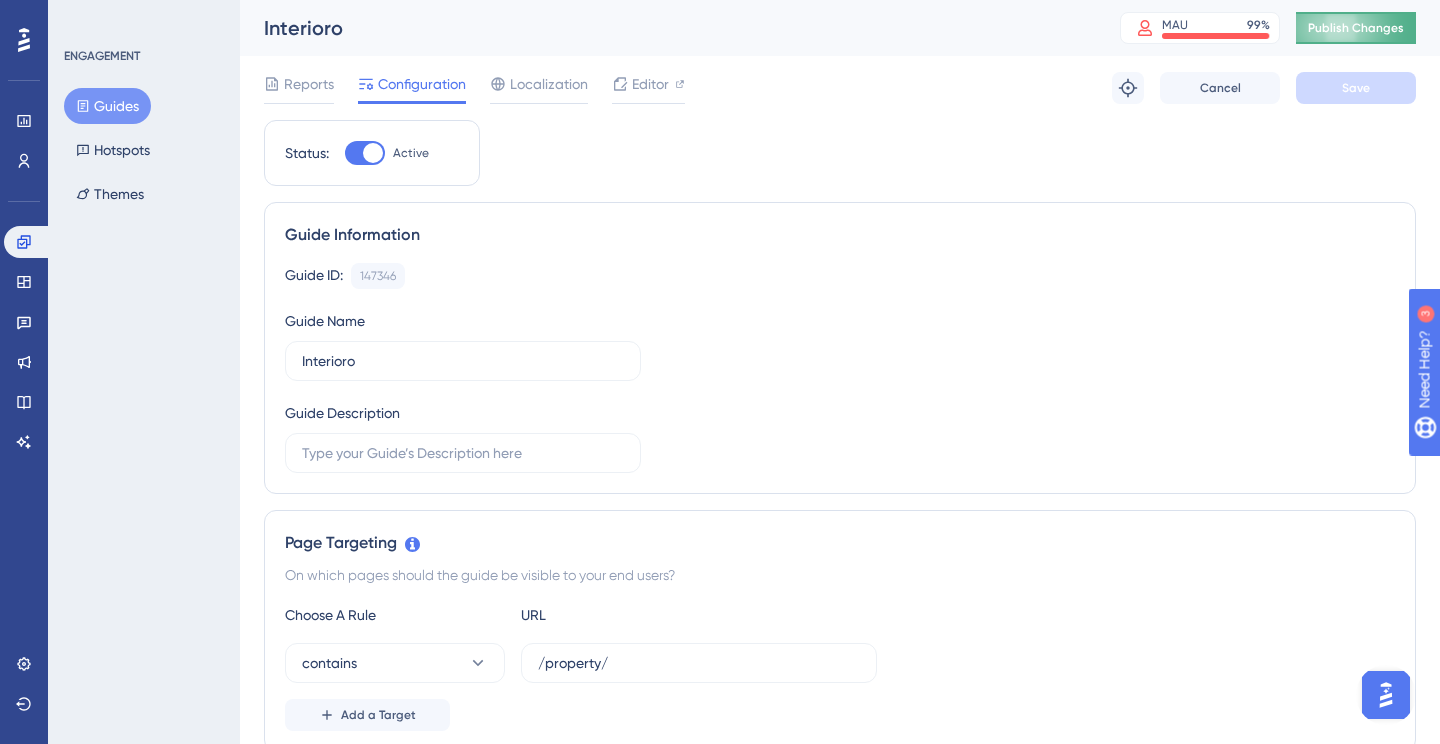 click on "Publish Changes" at bounding box center [1356, 28] 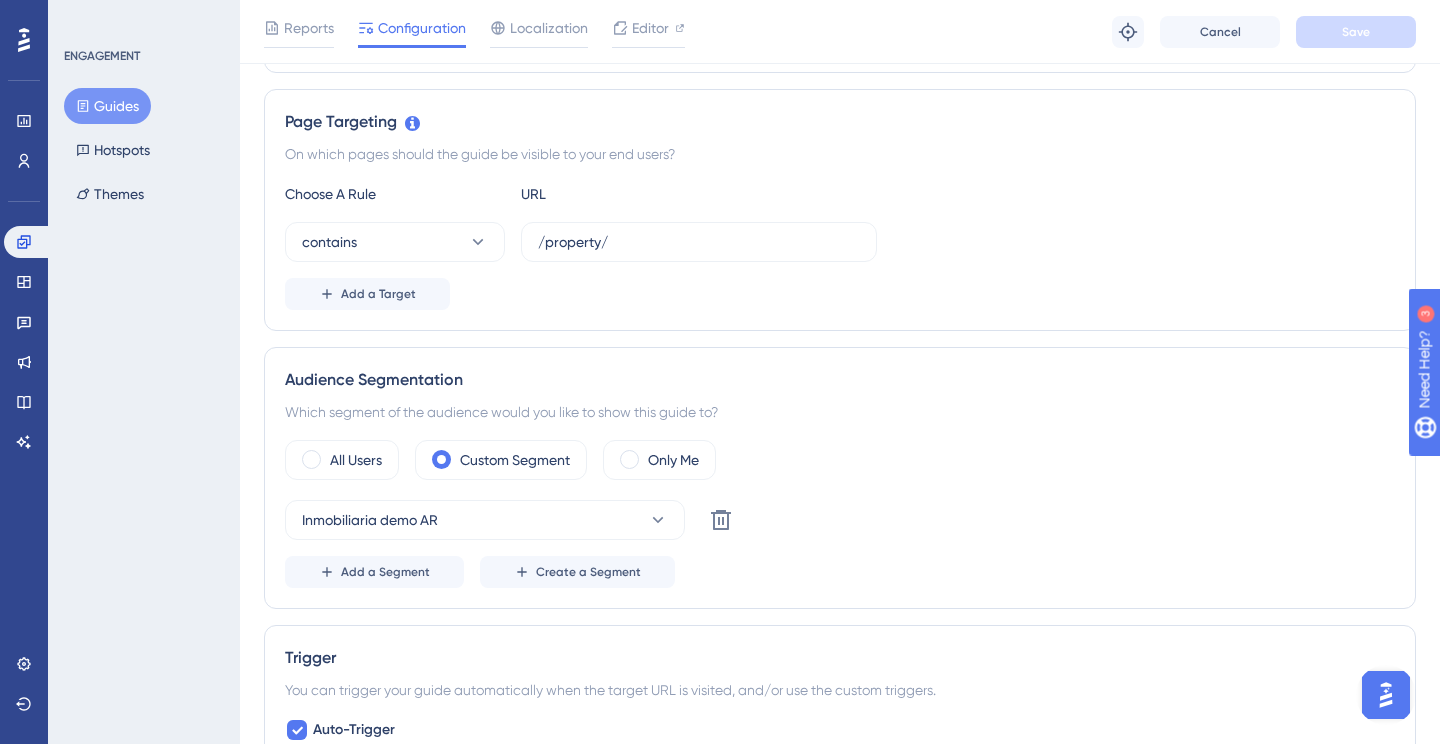scroll, scrollTop: 0, scrollLeft: 0, axis: both 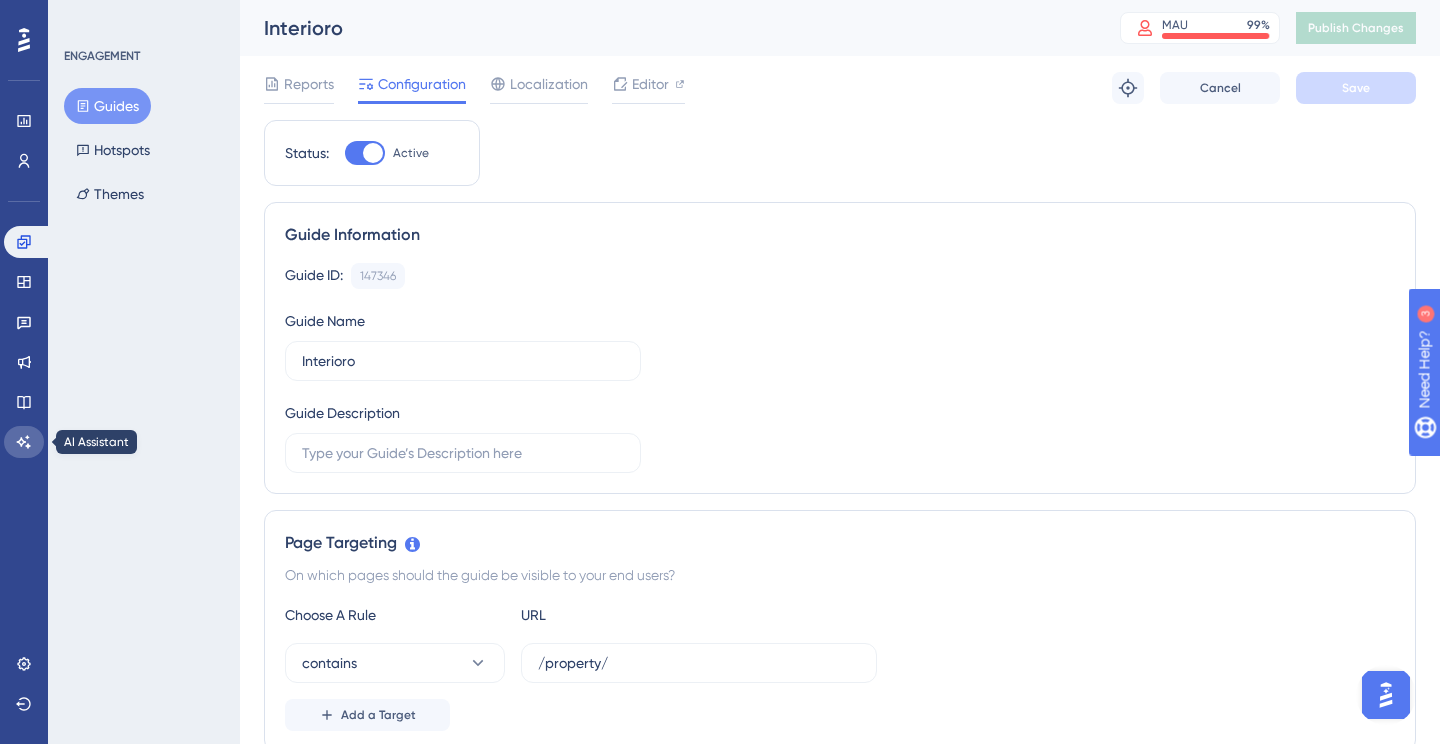 click 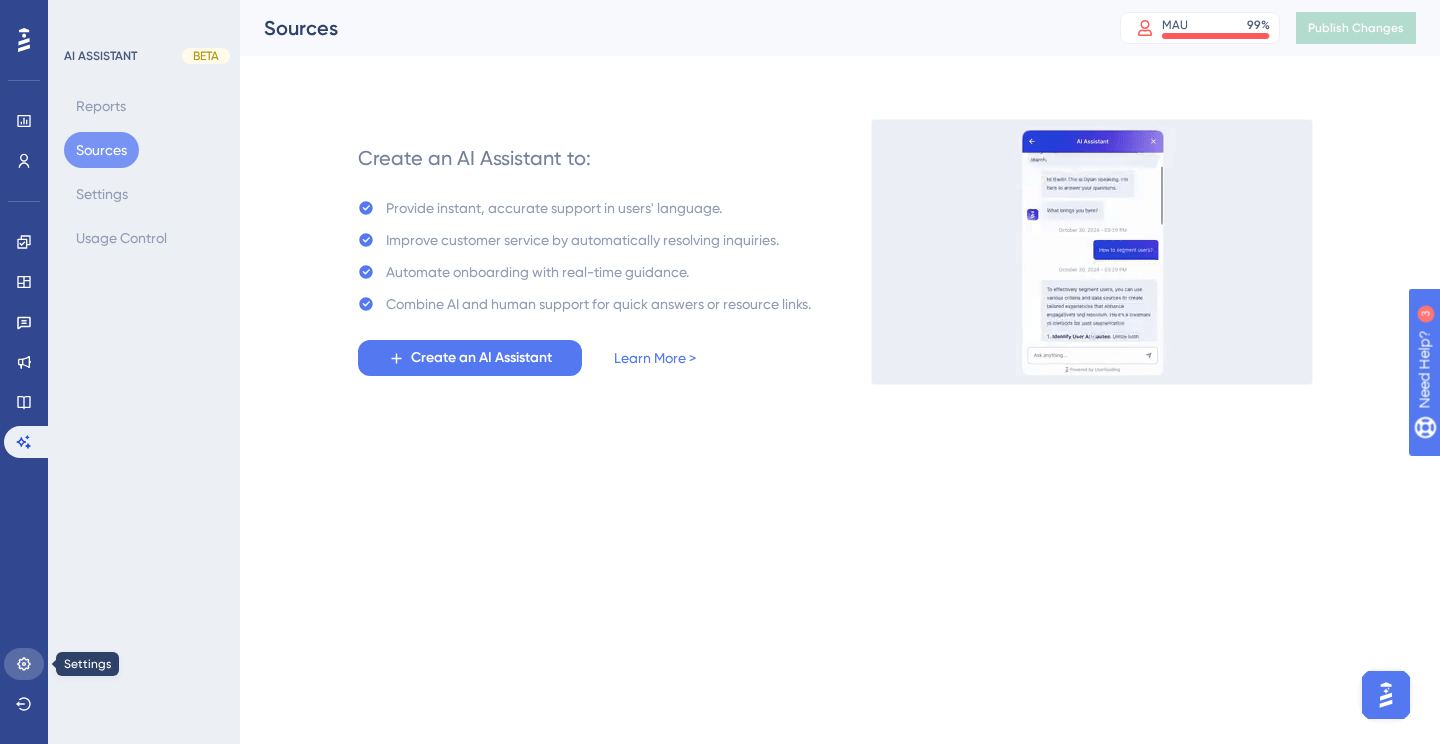 click 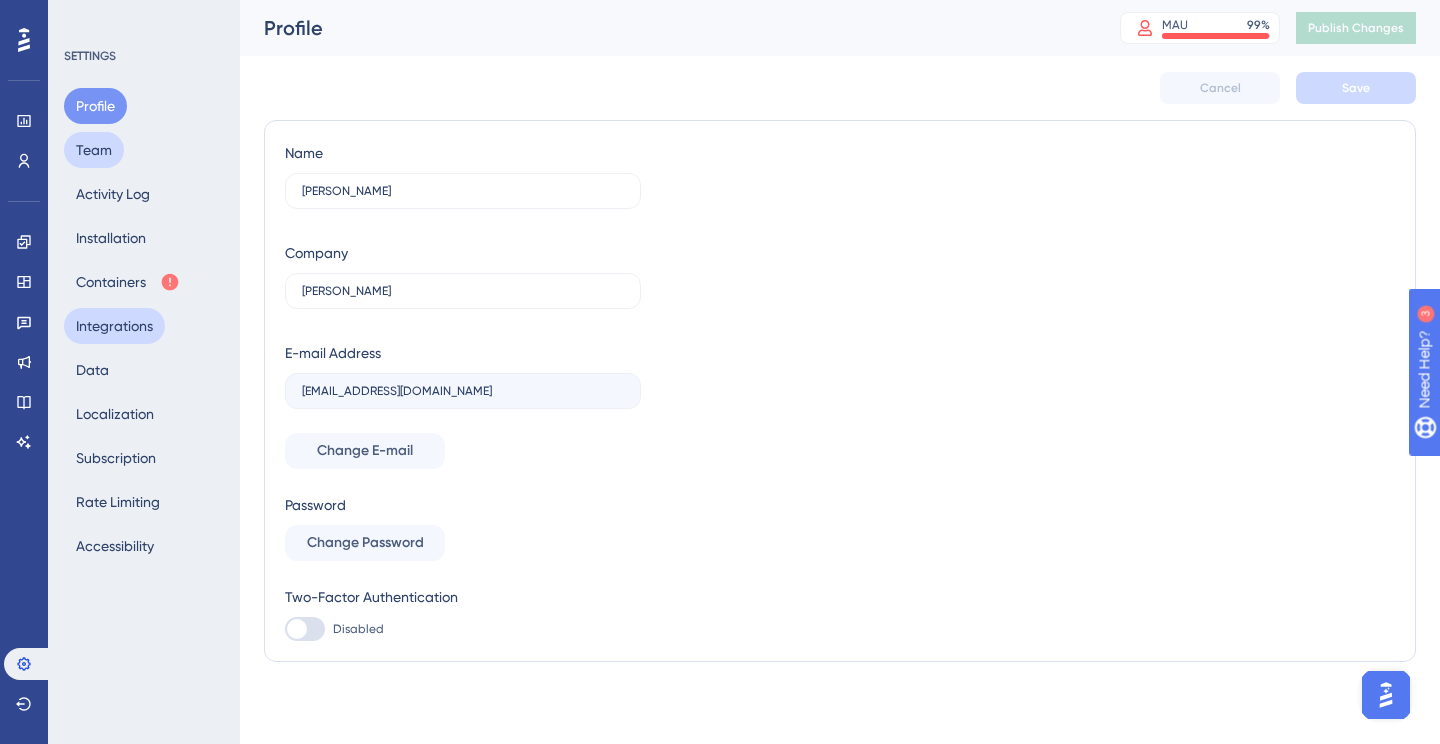 drag, startPoint x: 92, startPoint y: 142, endPoint x: 117, endPoint y: 343, distance: 202.54877 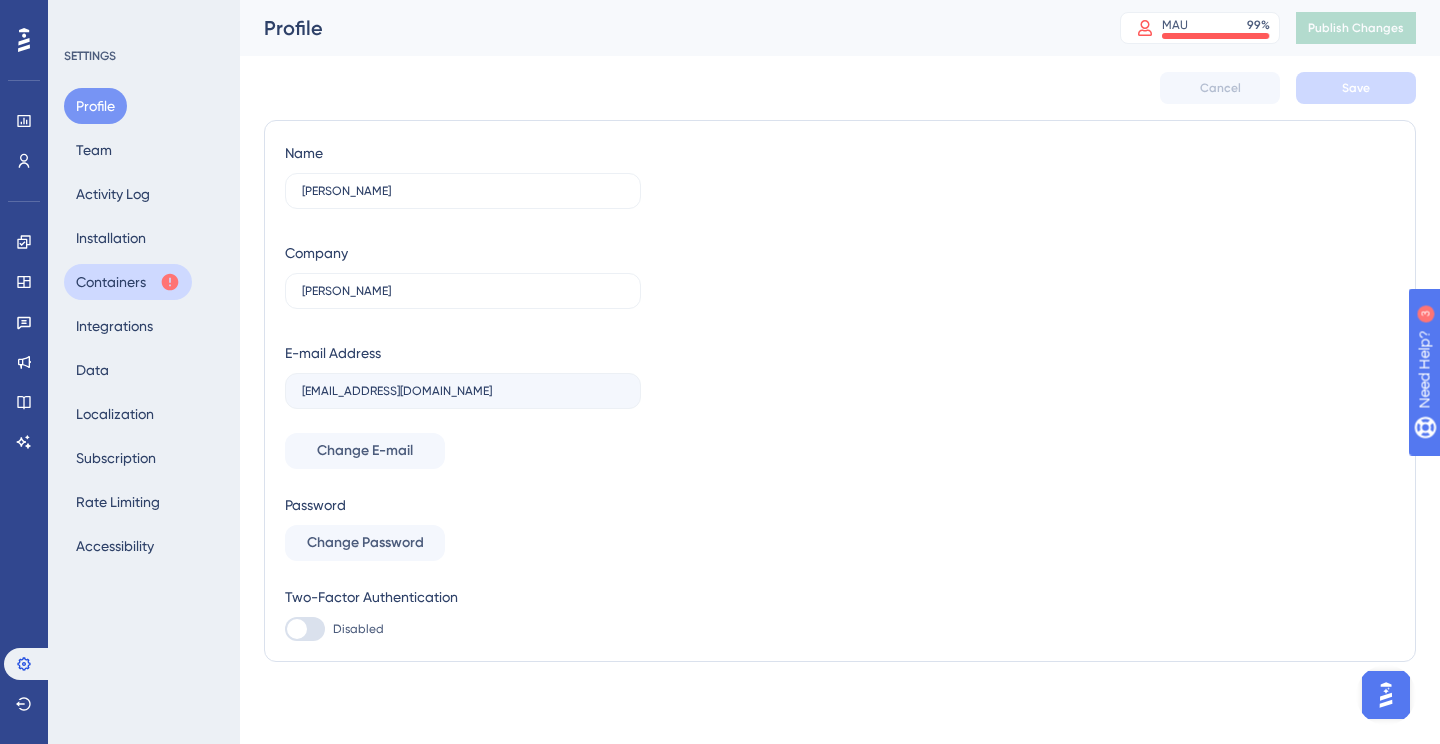 click on "Containers" at bounding box center (128, 282) 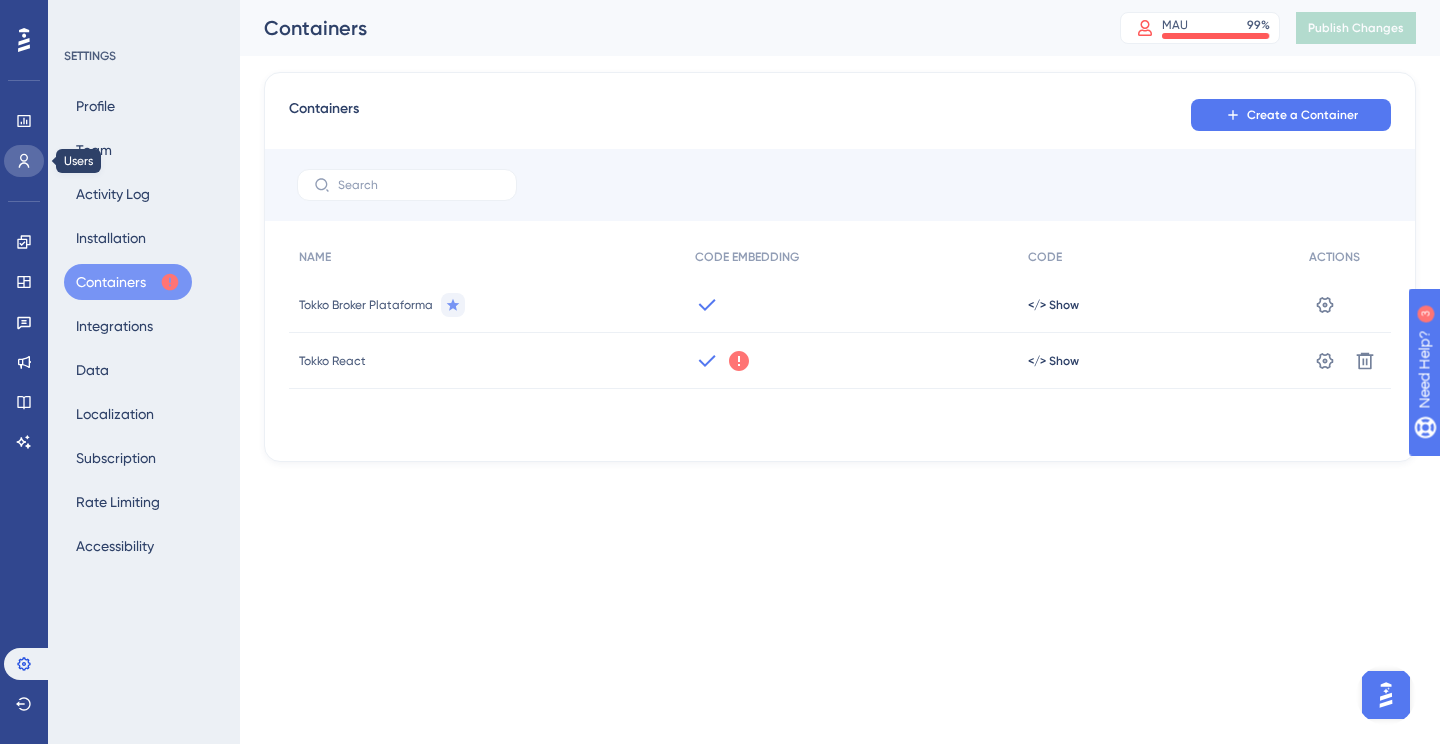 click 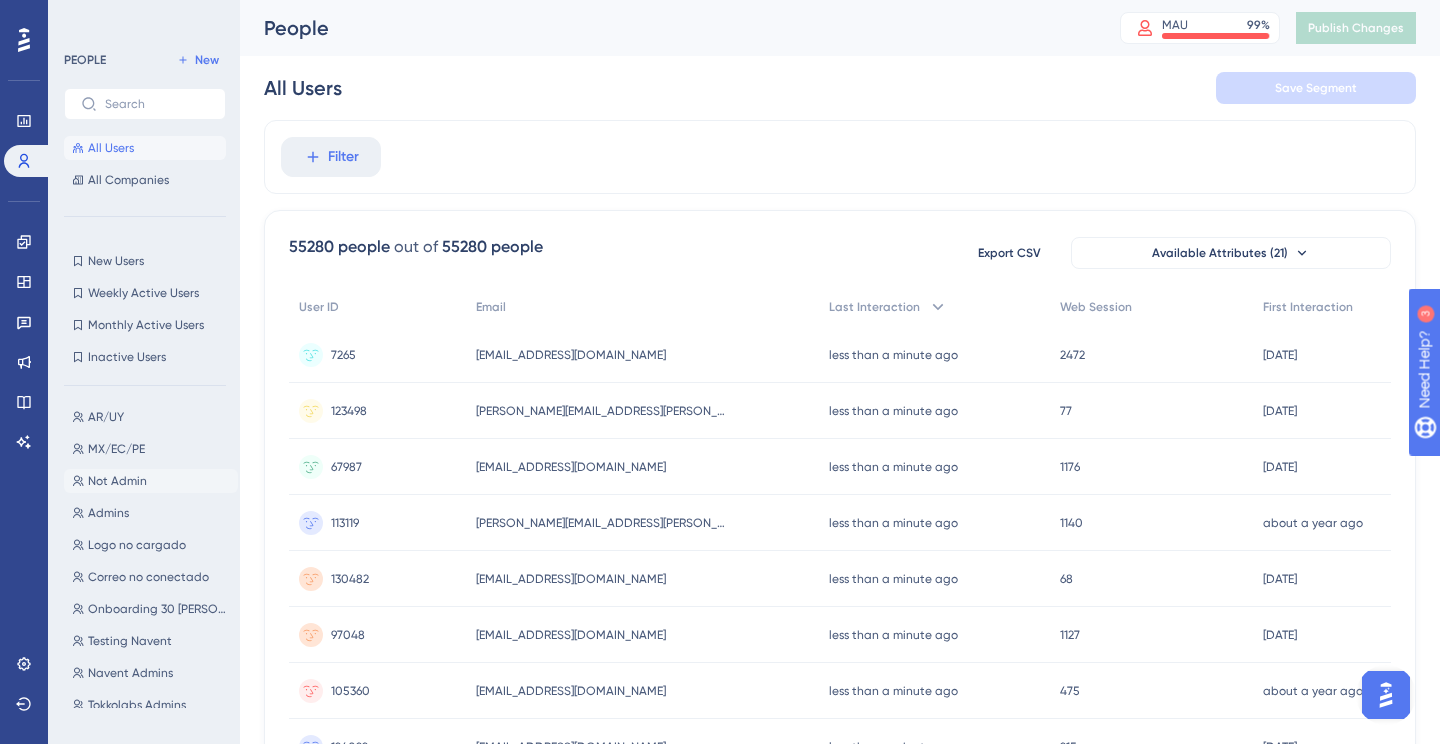 scroll, scrollTop: 110, scrollLeft: 0, axis: vertical 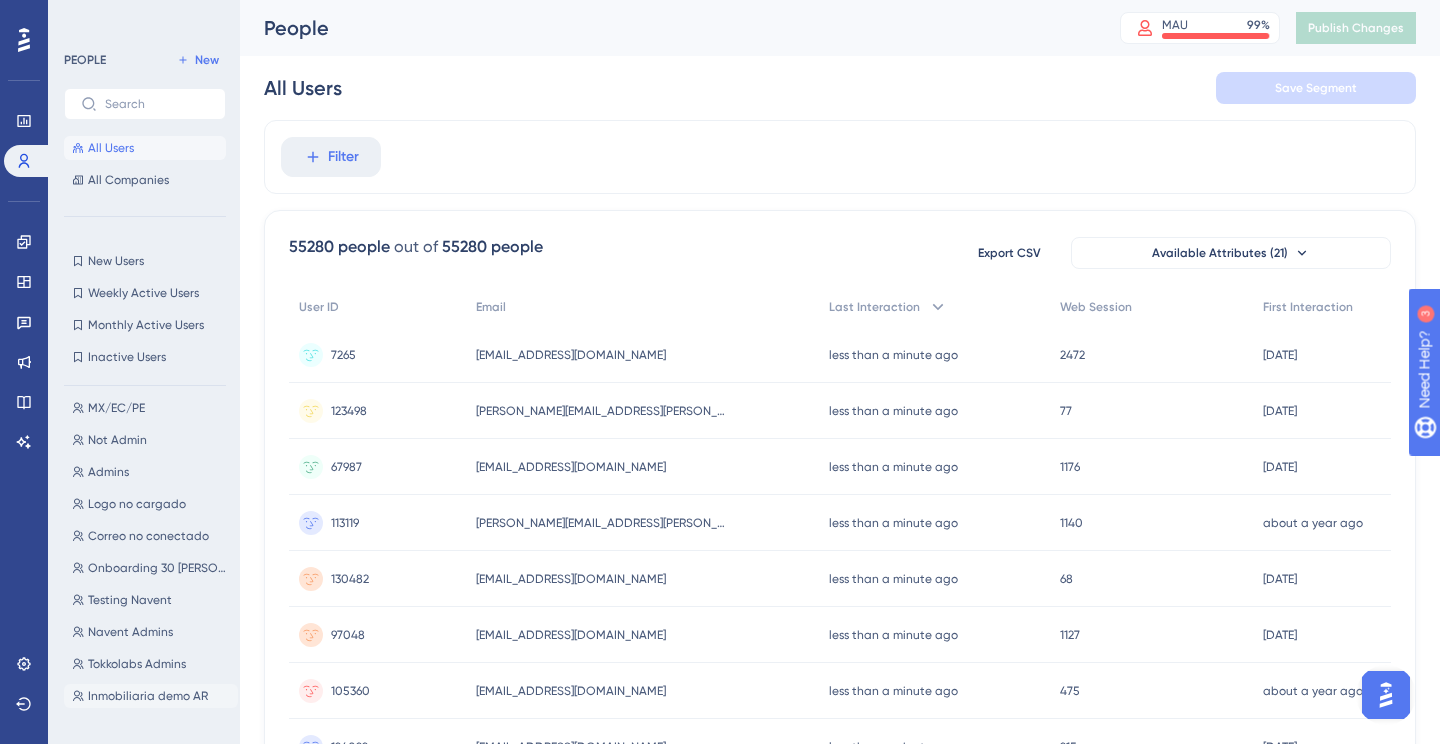click on "Inmobiliaria demo AR" at bounding box center [148, 696] 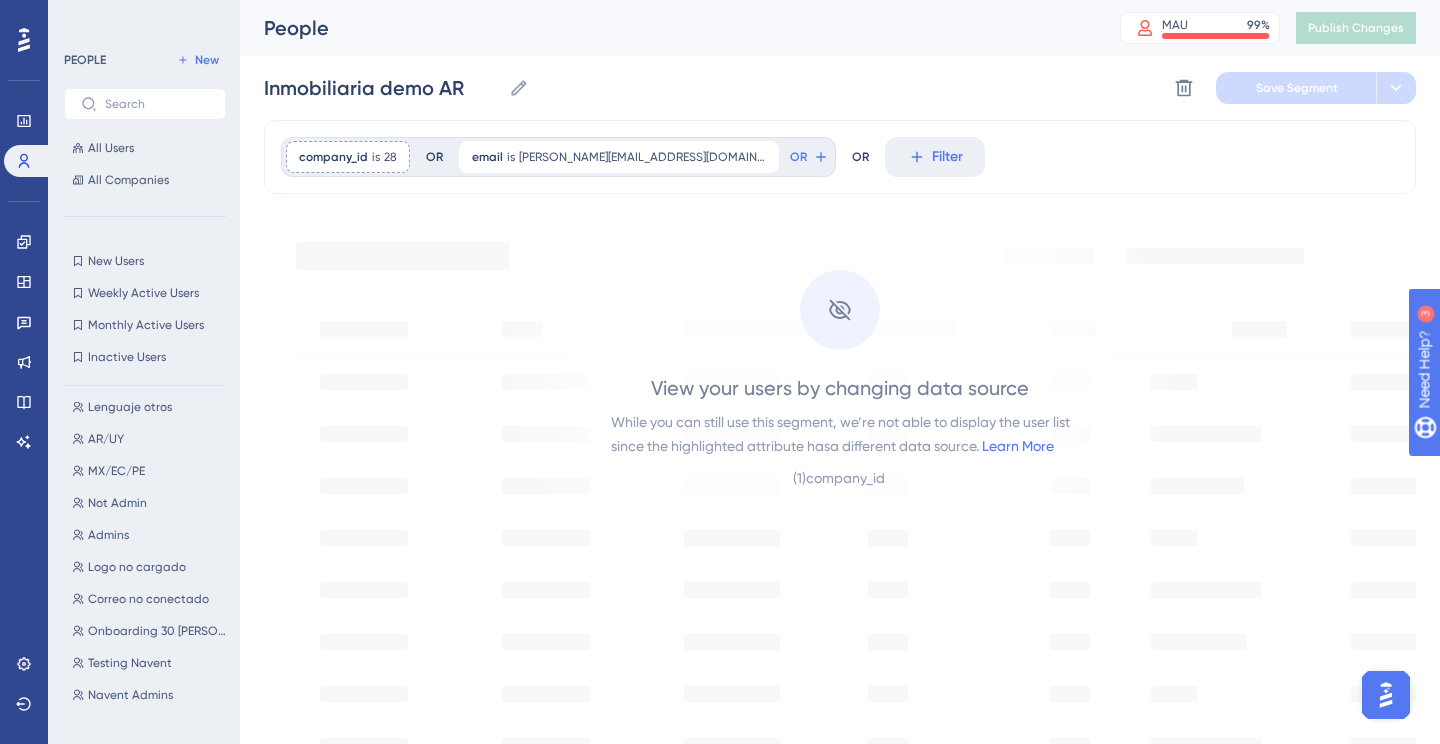 scroll, scrollTop: 0, scrollLeft: 0, axis: both 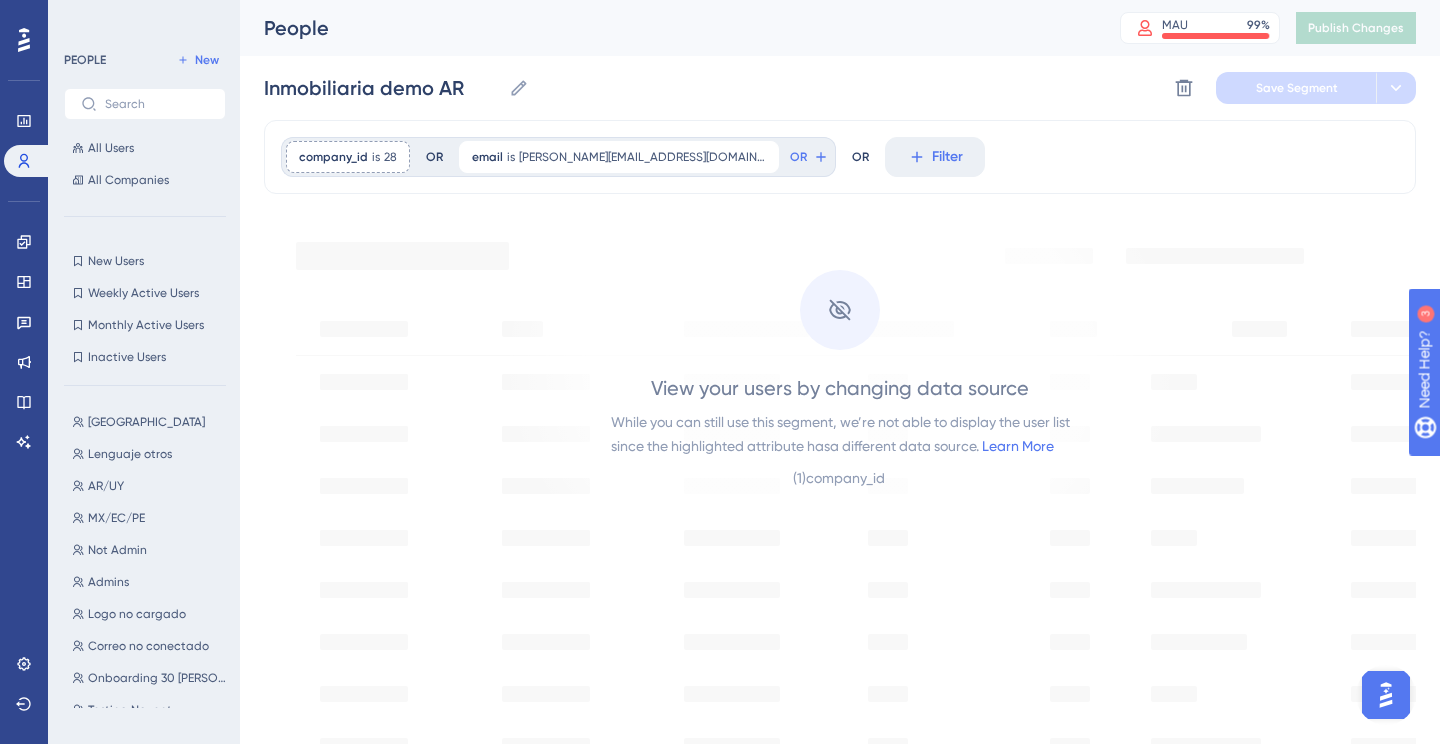 click on "( 1 )  company_id" at bounding box center (840, 478) 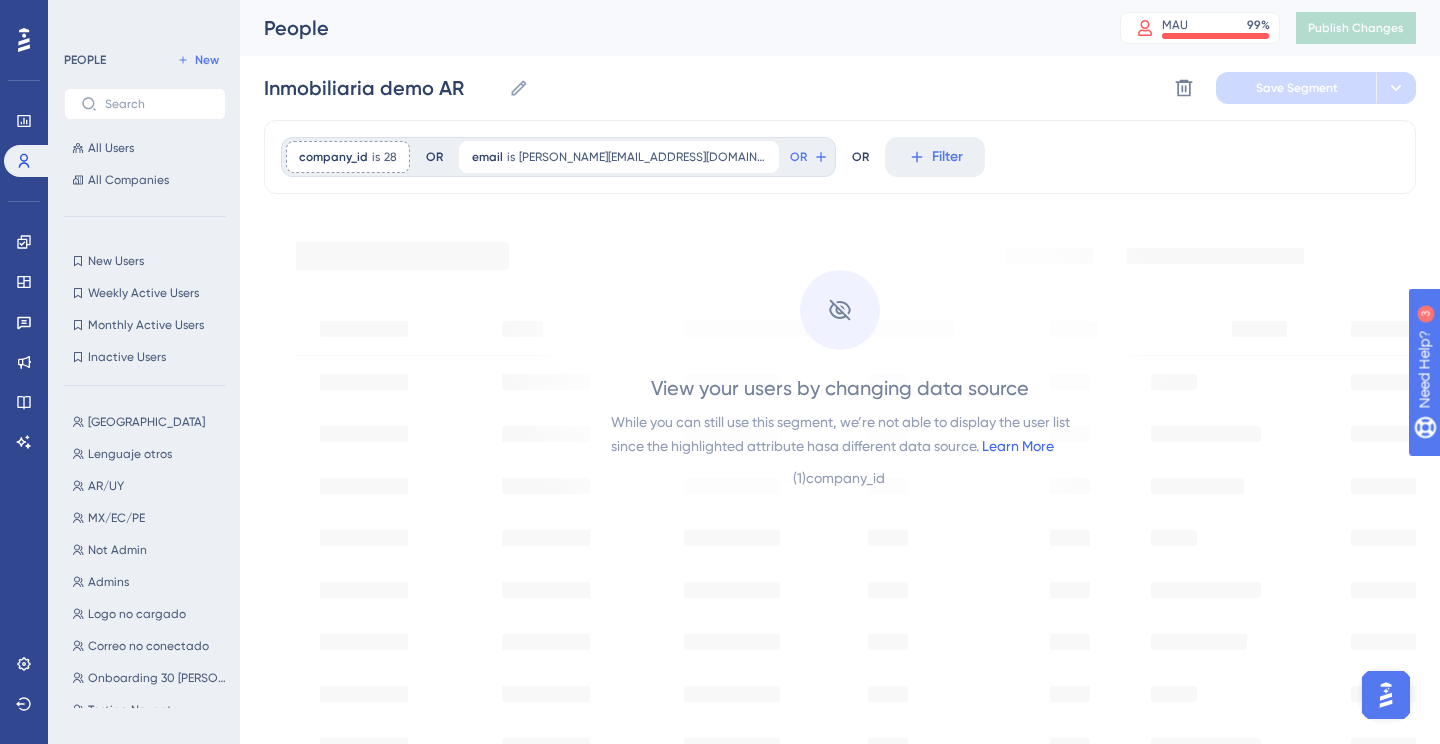 click on "Learn More" at bounding box center (1018, 446) 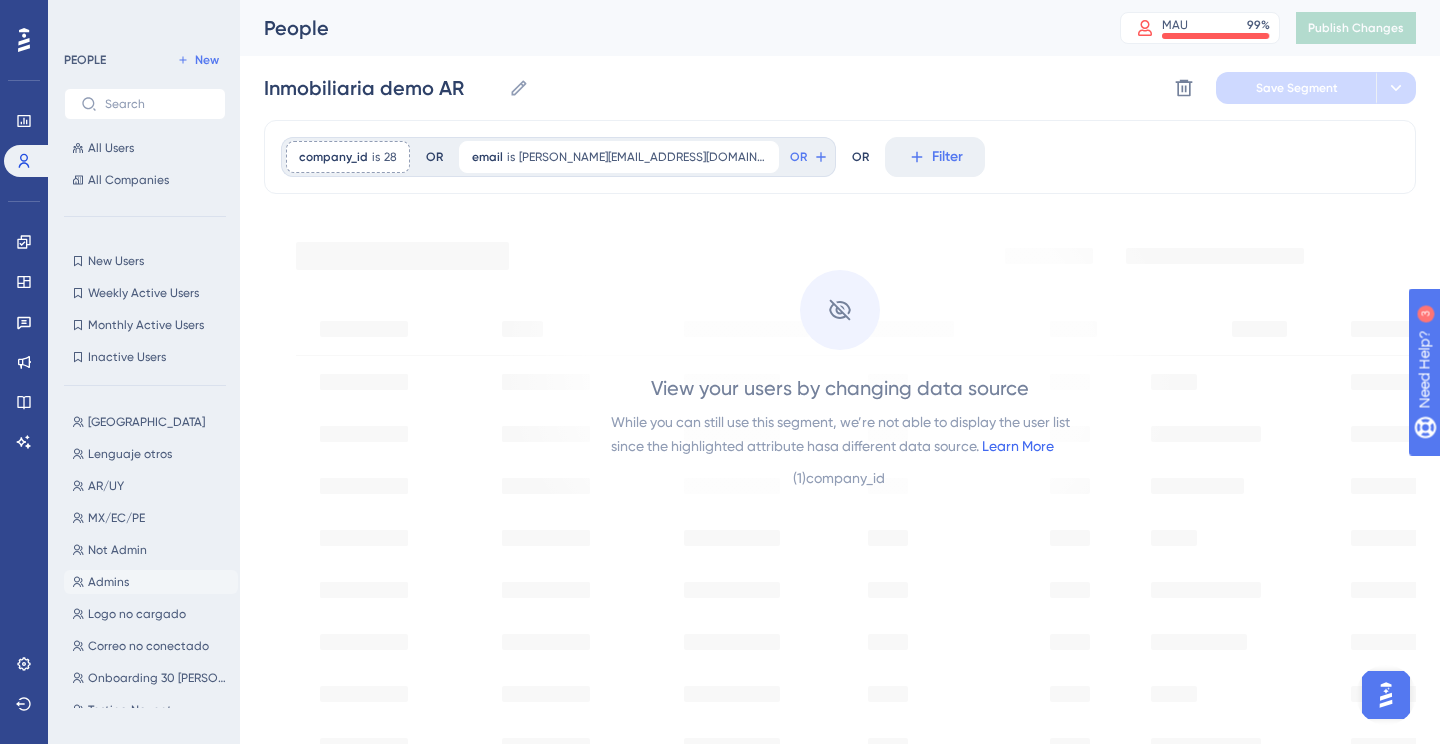 scroll, scrollTop: 110, scrollLeft: 0, axis: vertical 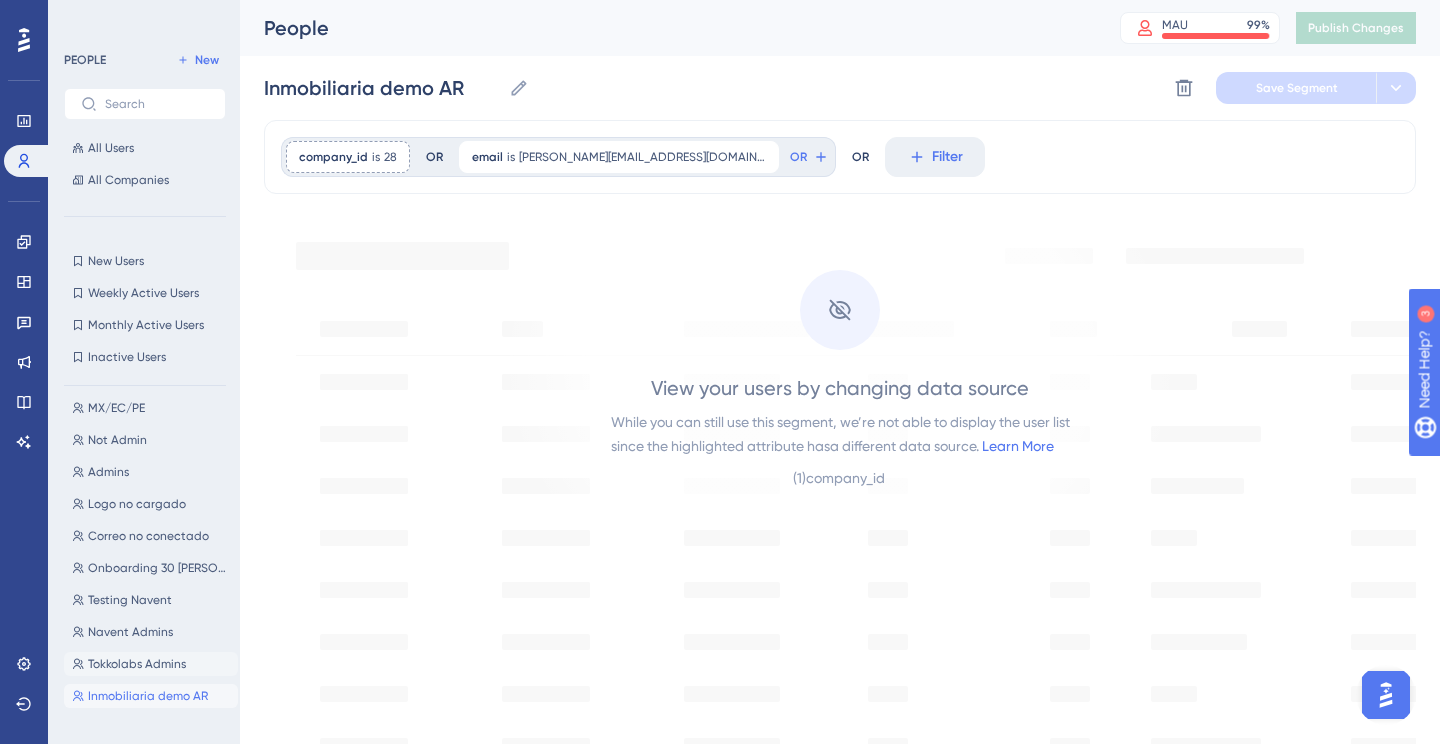 click on "Tokkolabs Admins" at bounding box center [137, 664] 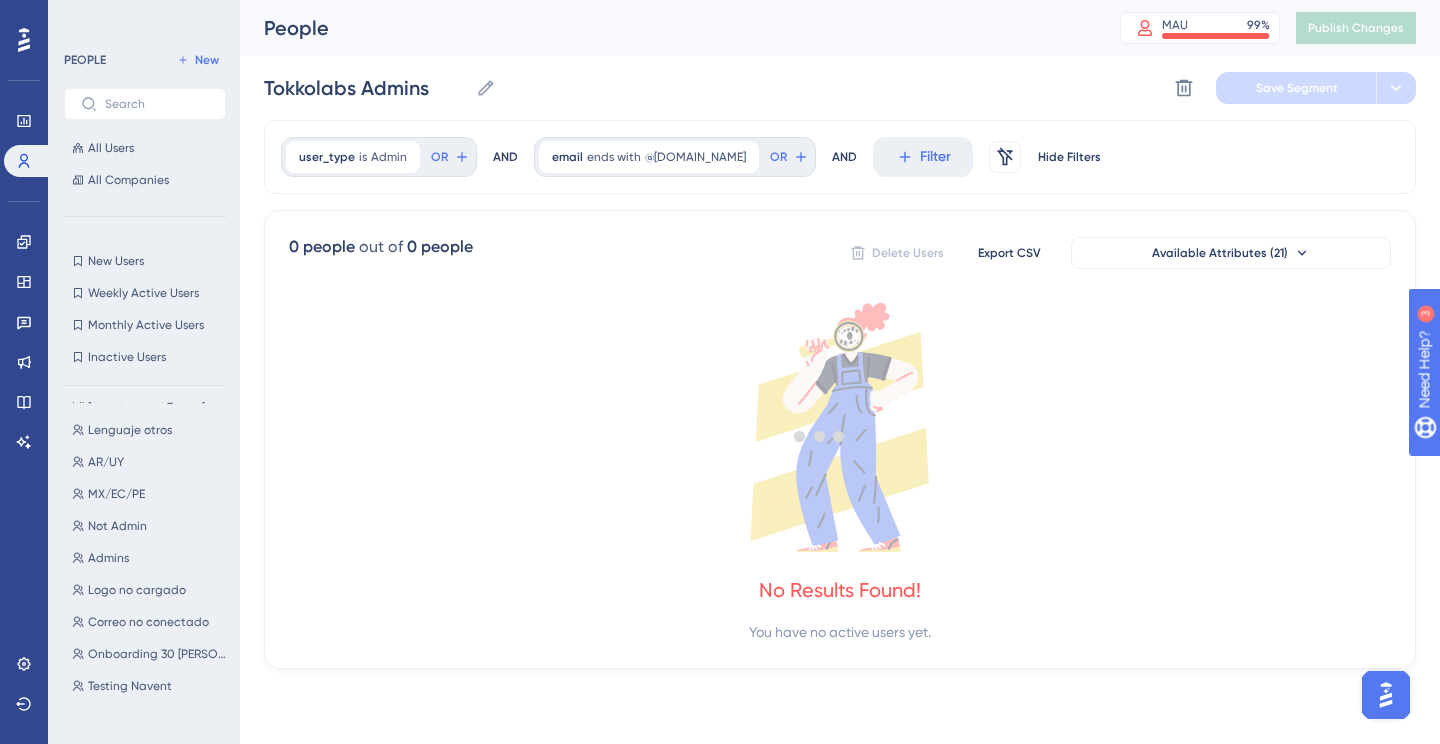 scroll, scrollTop: 0, scrollLeft: 0, axis: both 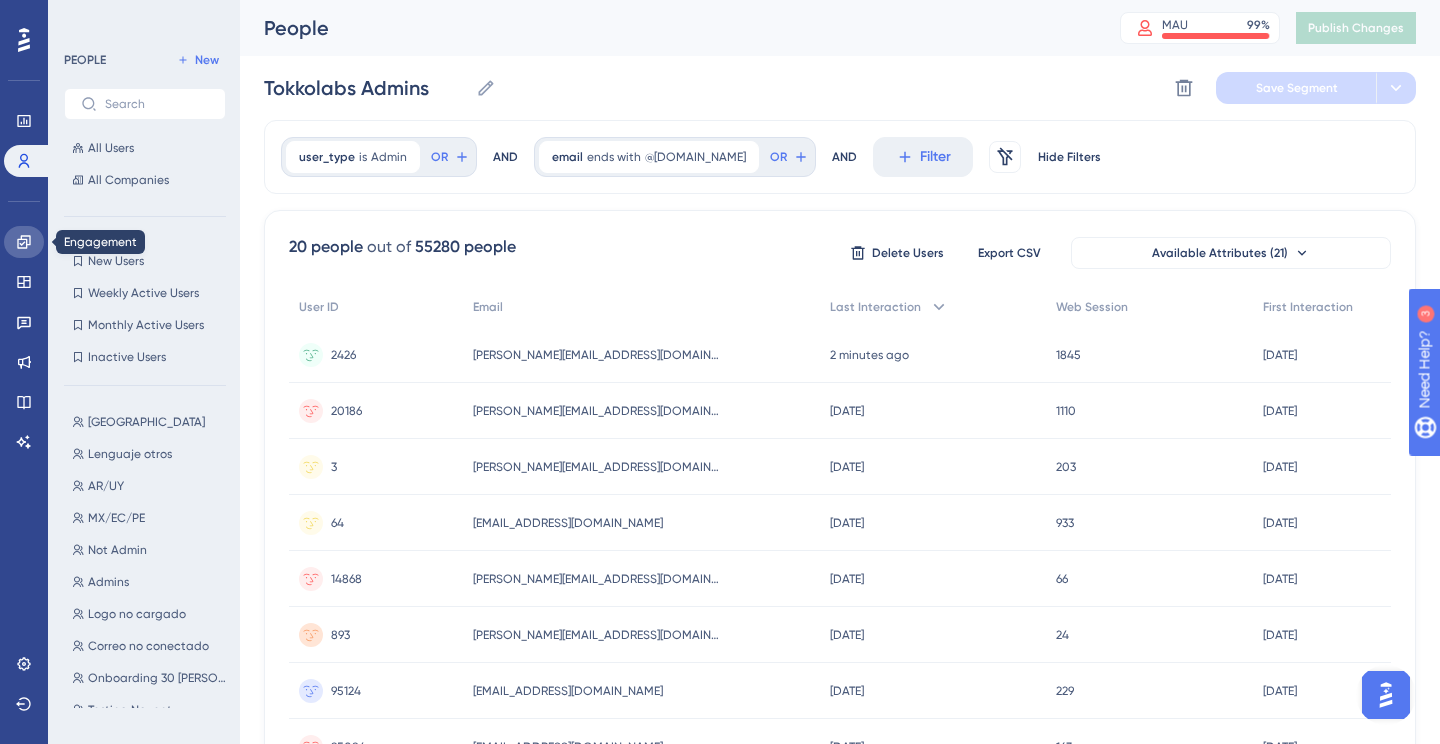 click 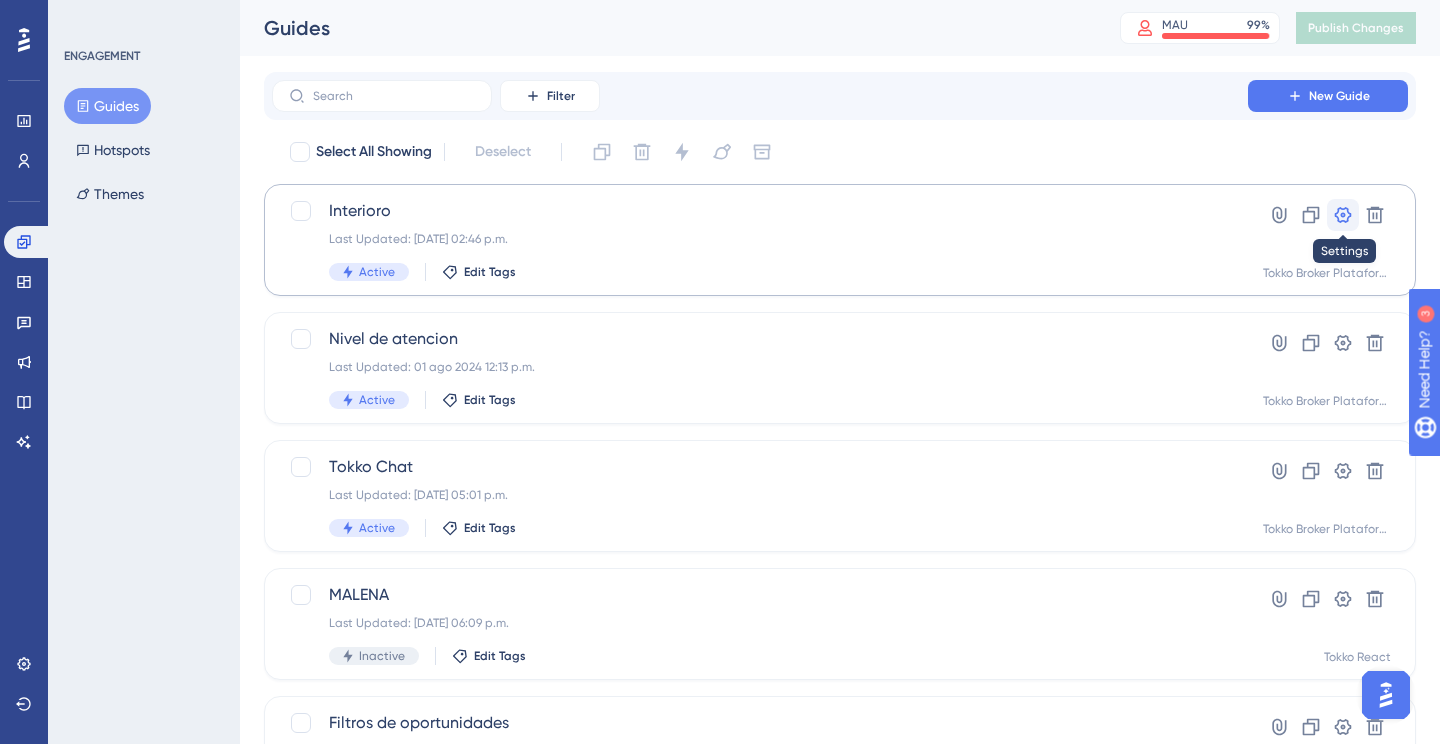 click 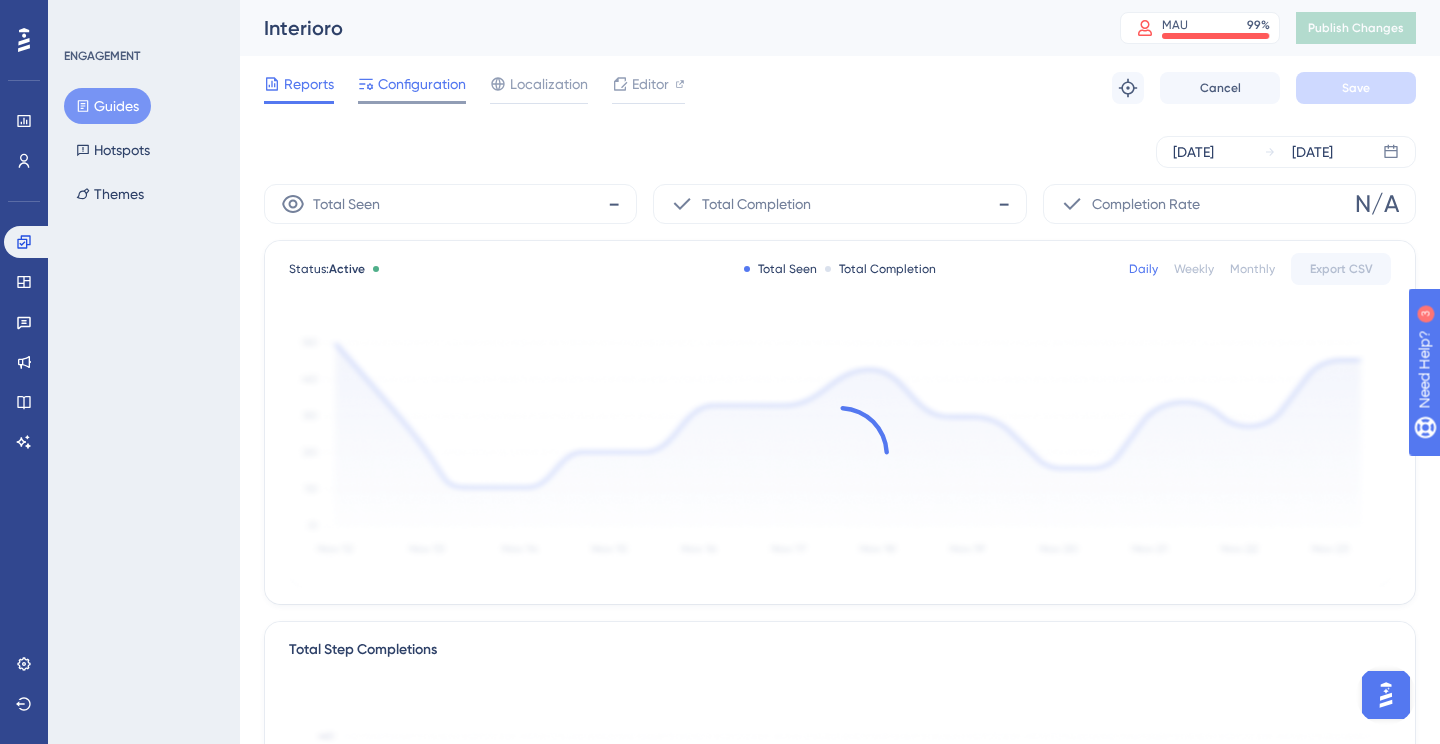 click on "Configuration" at bounding box center [422, 84] 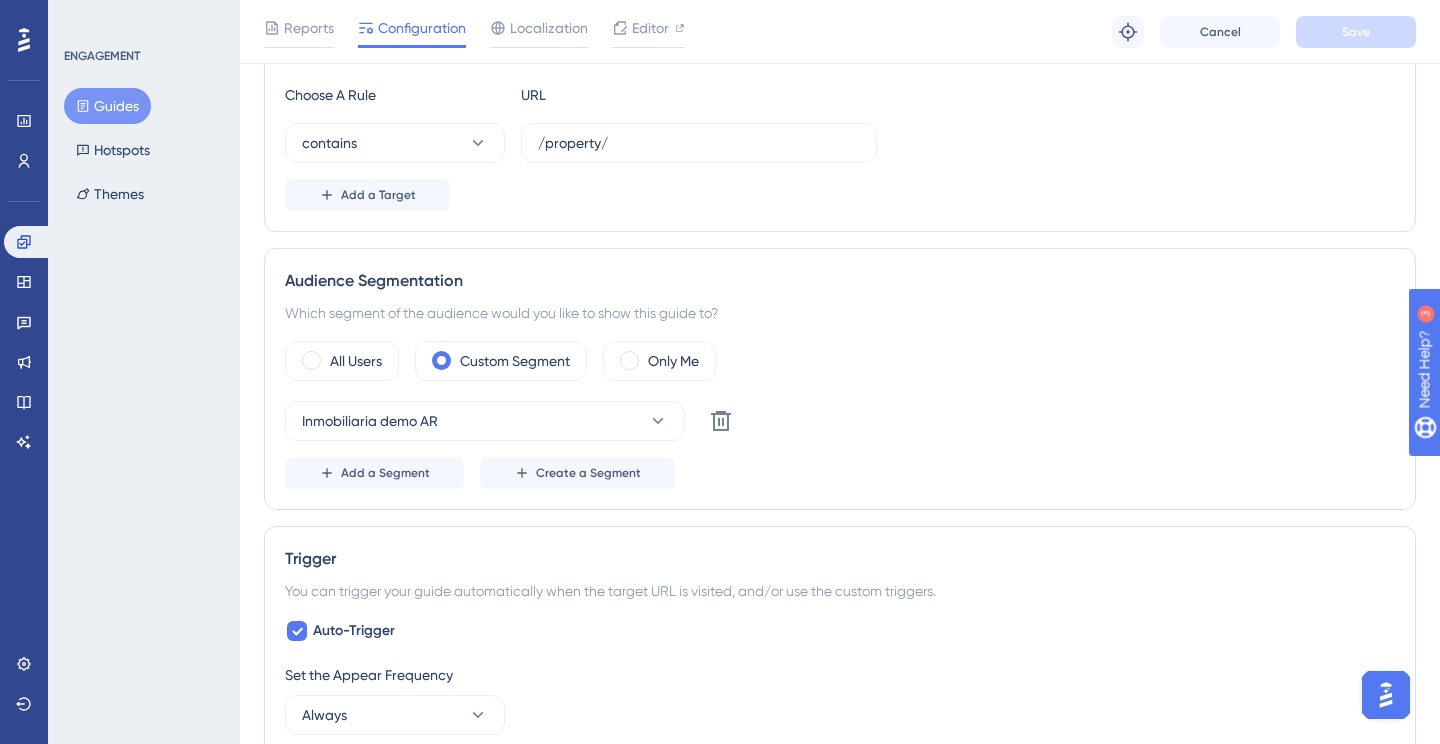 scroll, scrollTop: 534, scrollLeft: 0, axis: vertical 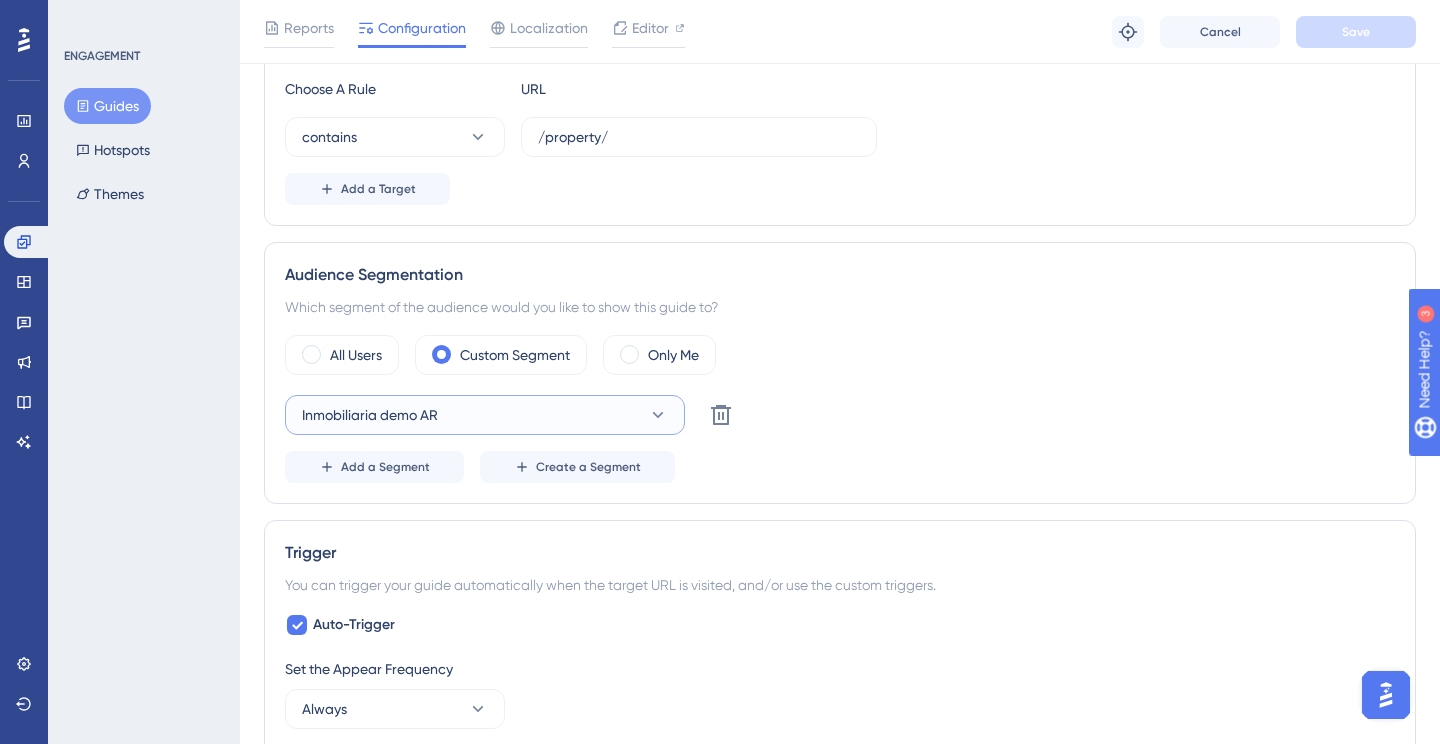 click on "Inmobiliaria demo AR" at bounding box center [485, 415] 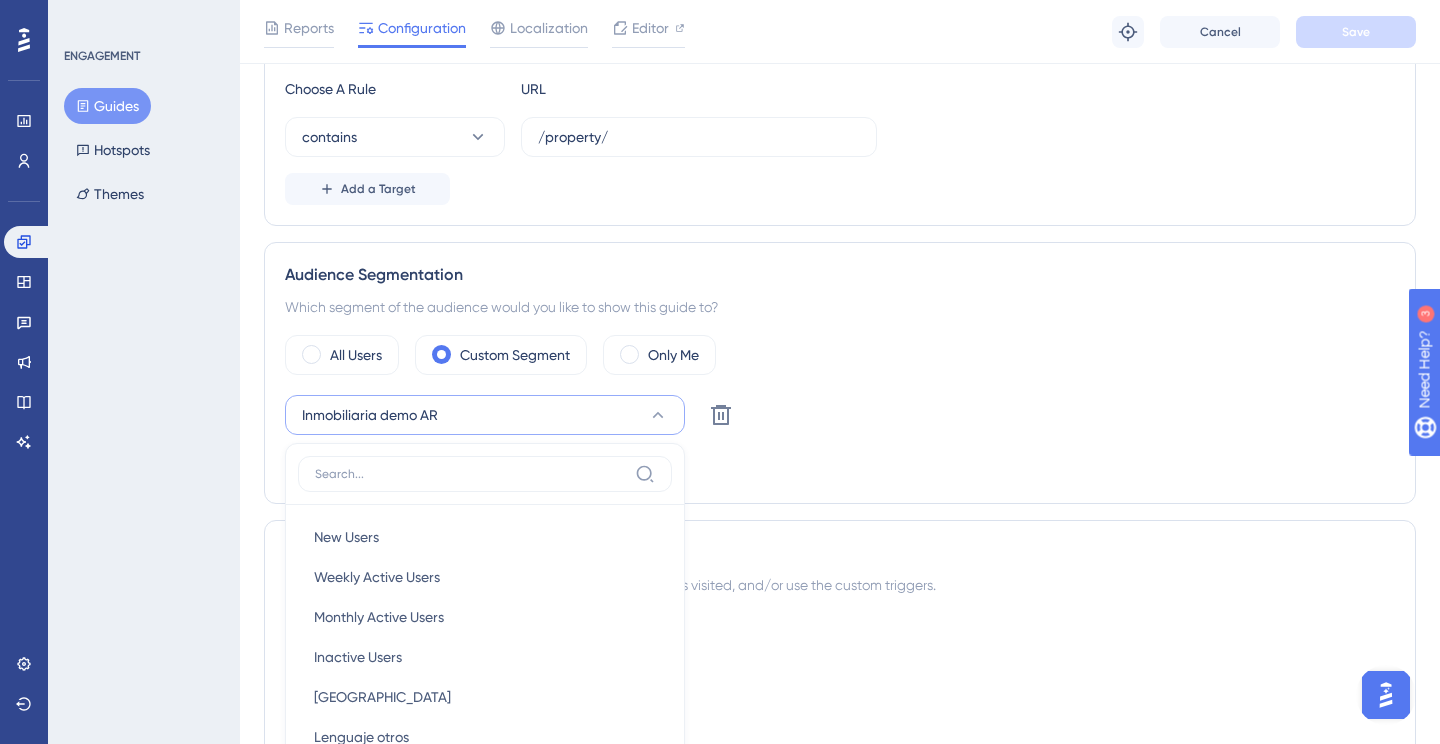 scroll, scrollTop: 802, scrollLeft: 0, axis: vertical 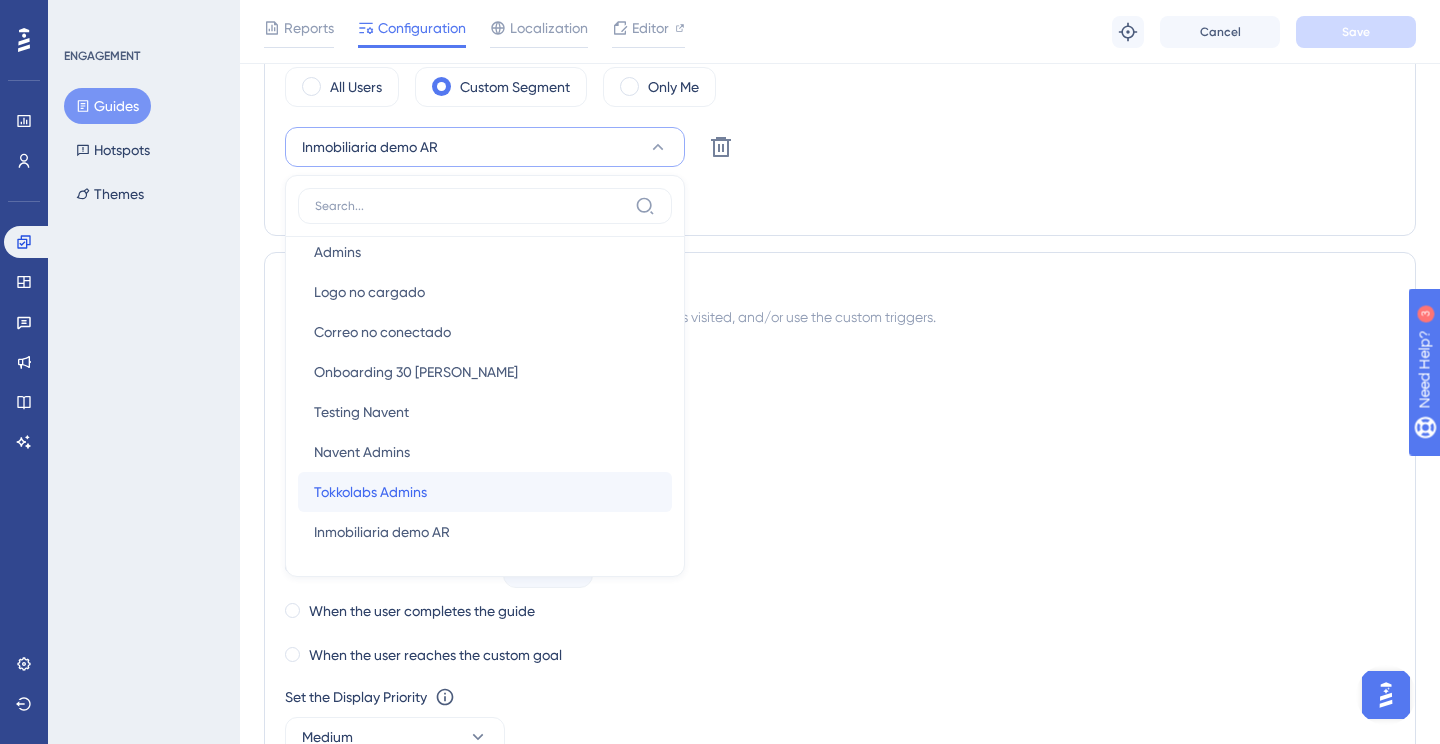 click on "Tokkolabs Admins" at bounding box center (370, 492) 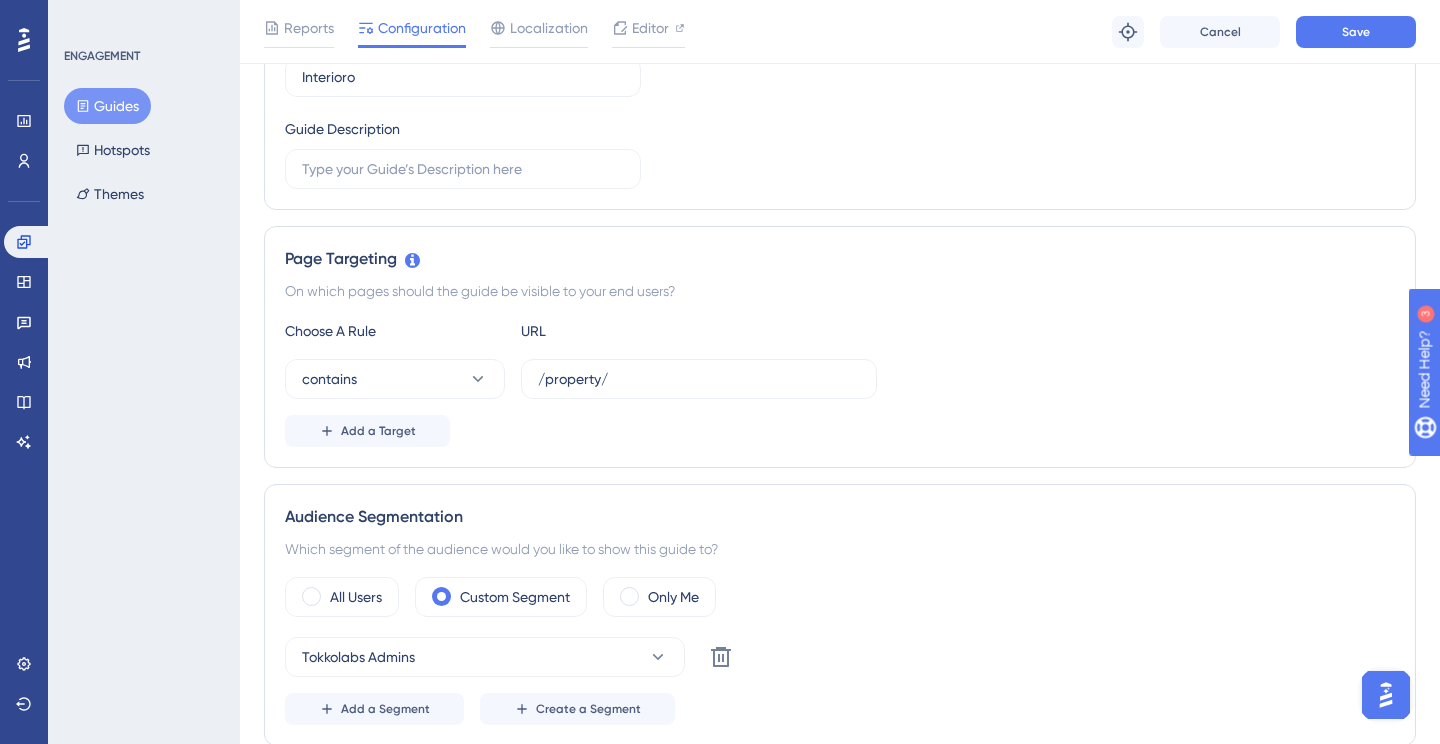 scroll, scrollTop: 0, scrollLeft: 0, axis: both 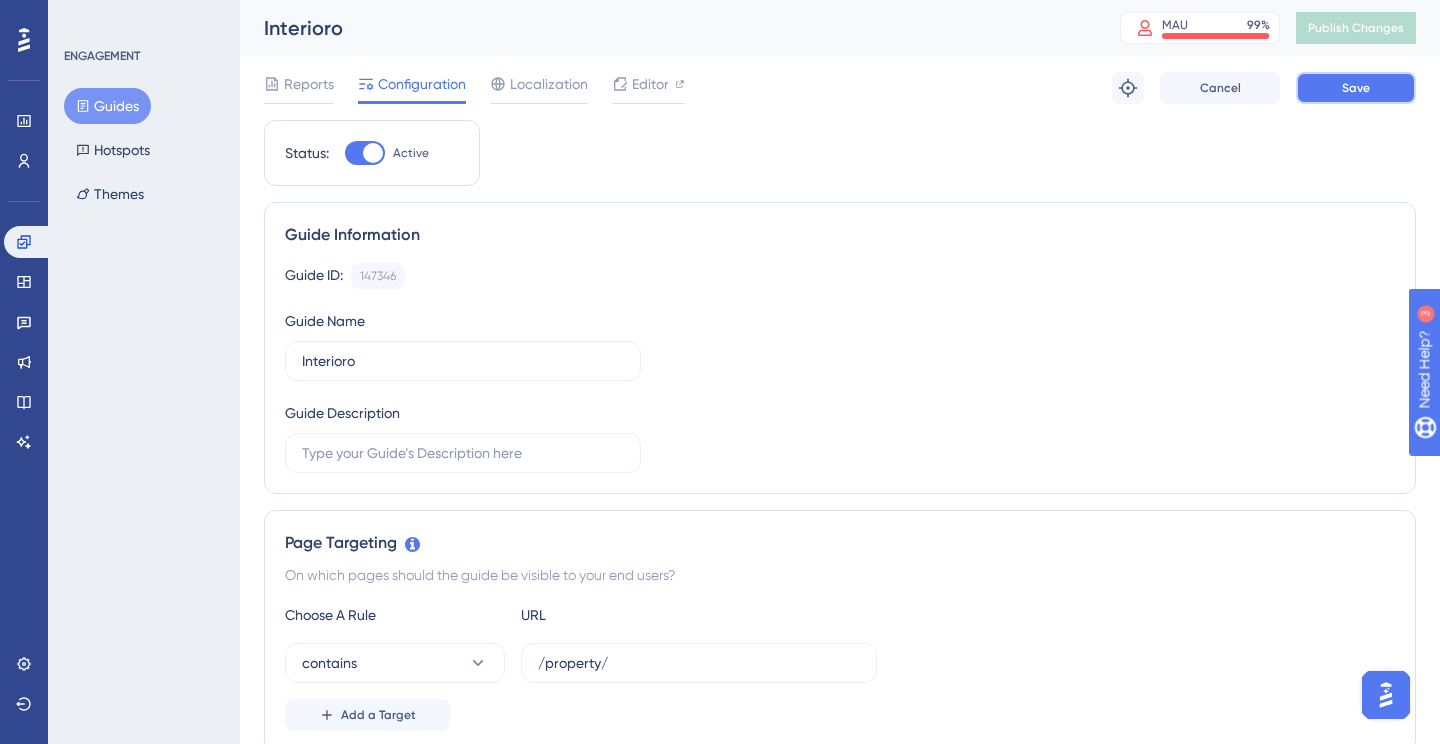 click on "Save" at bounding box center (1356, 88) 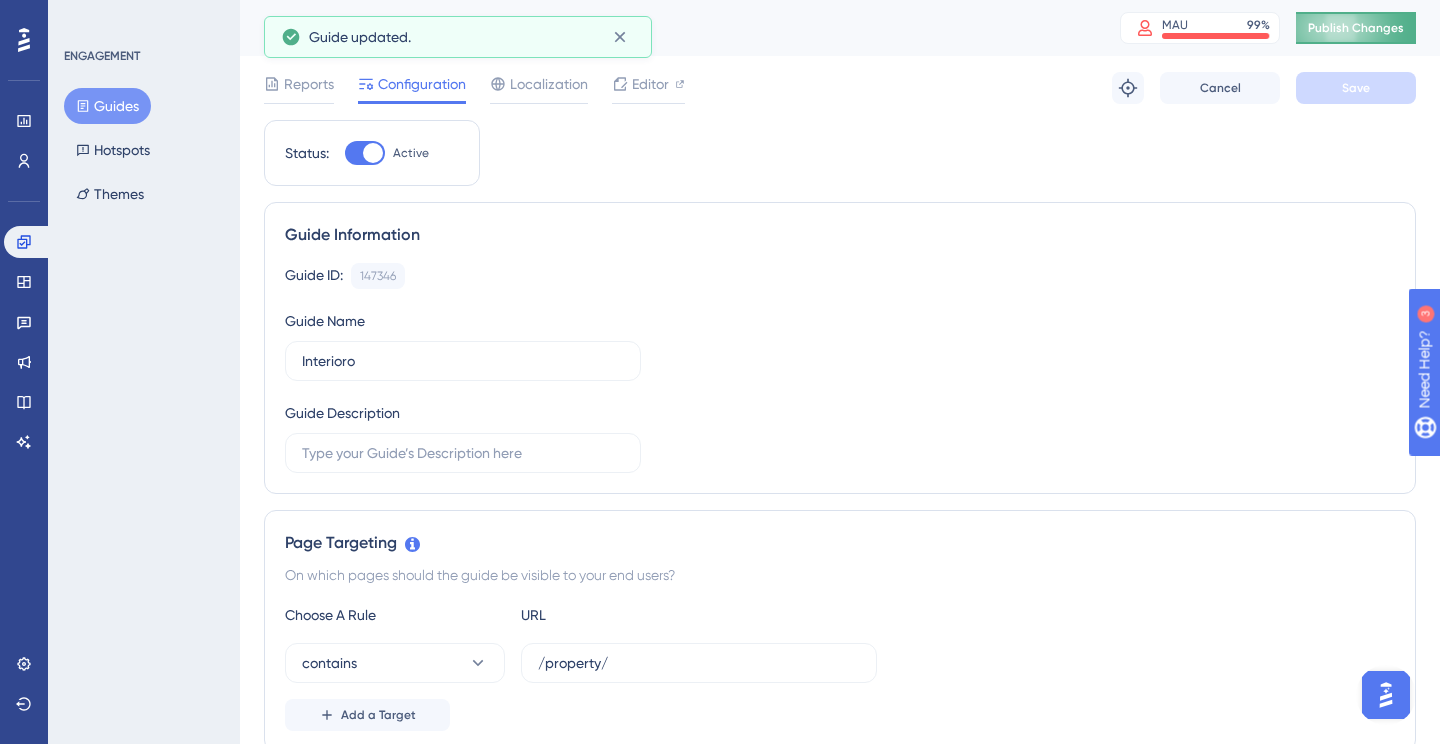 click on "Publish Changes" at bounding box center [1356, 28] 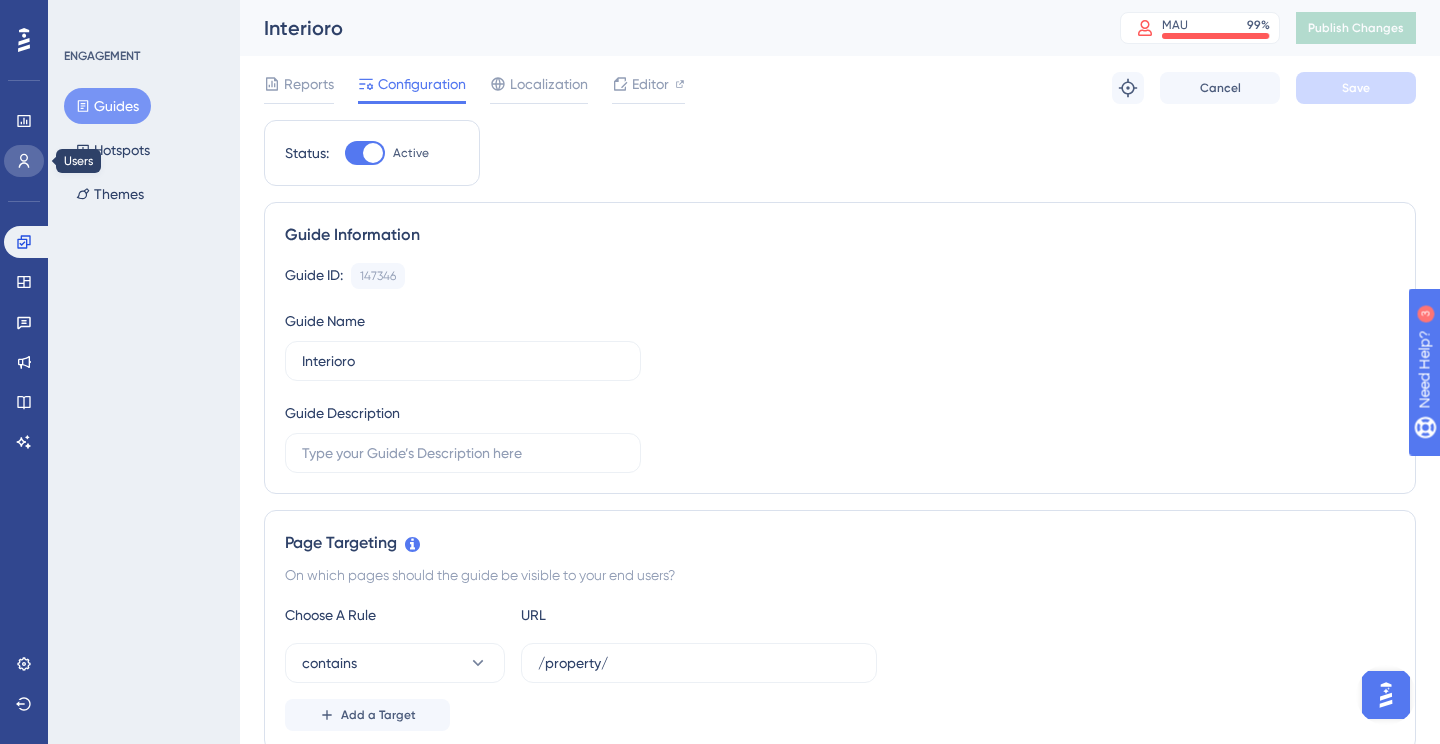 click 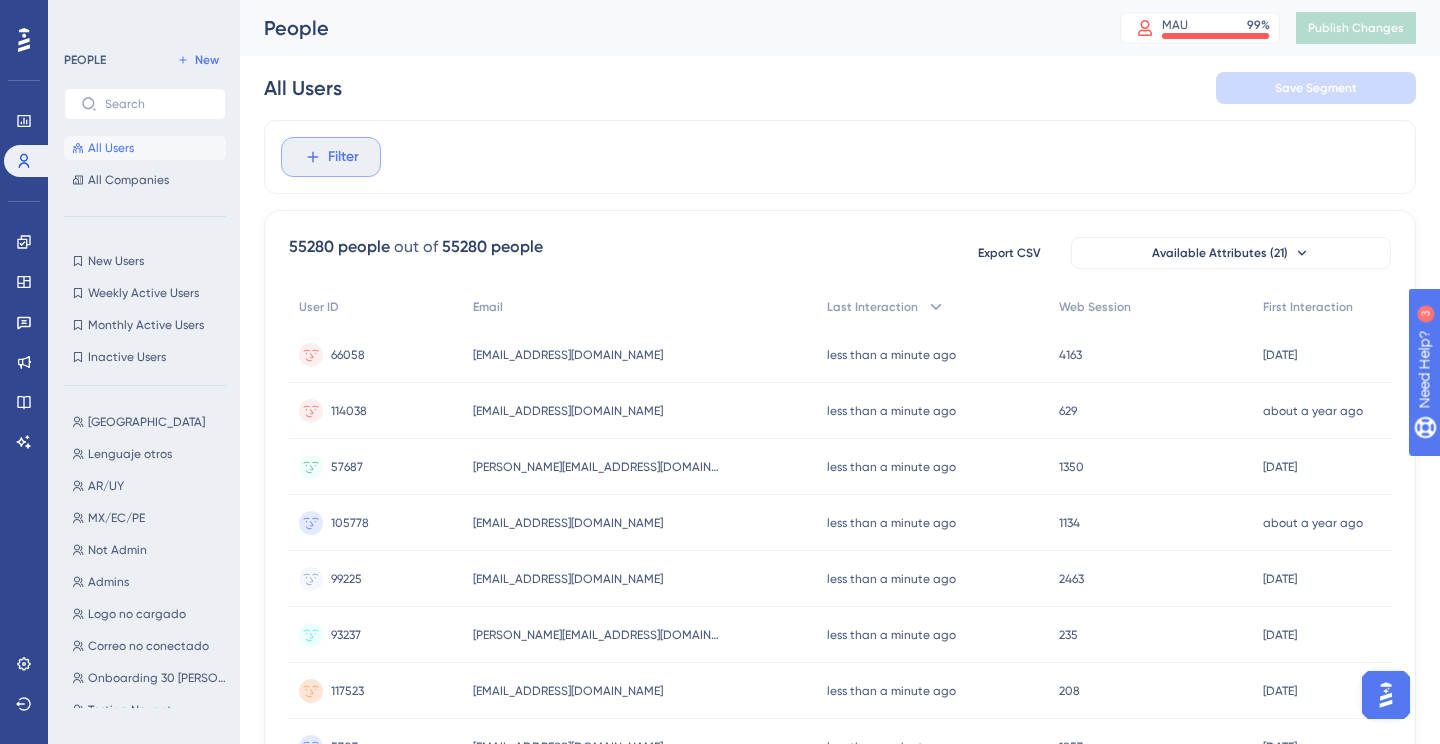 click on "Filter" at bounding box center (343, 157) 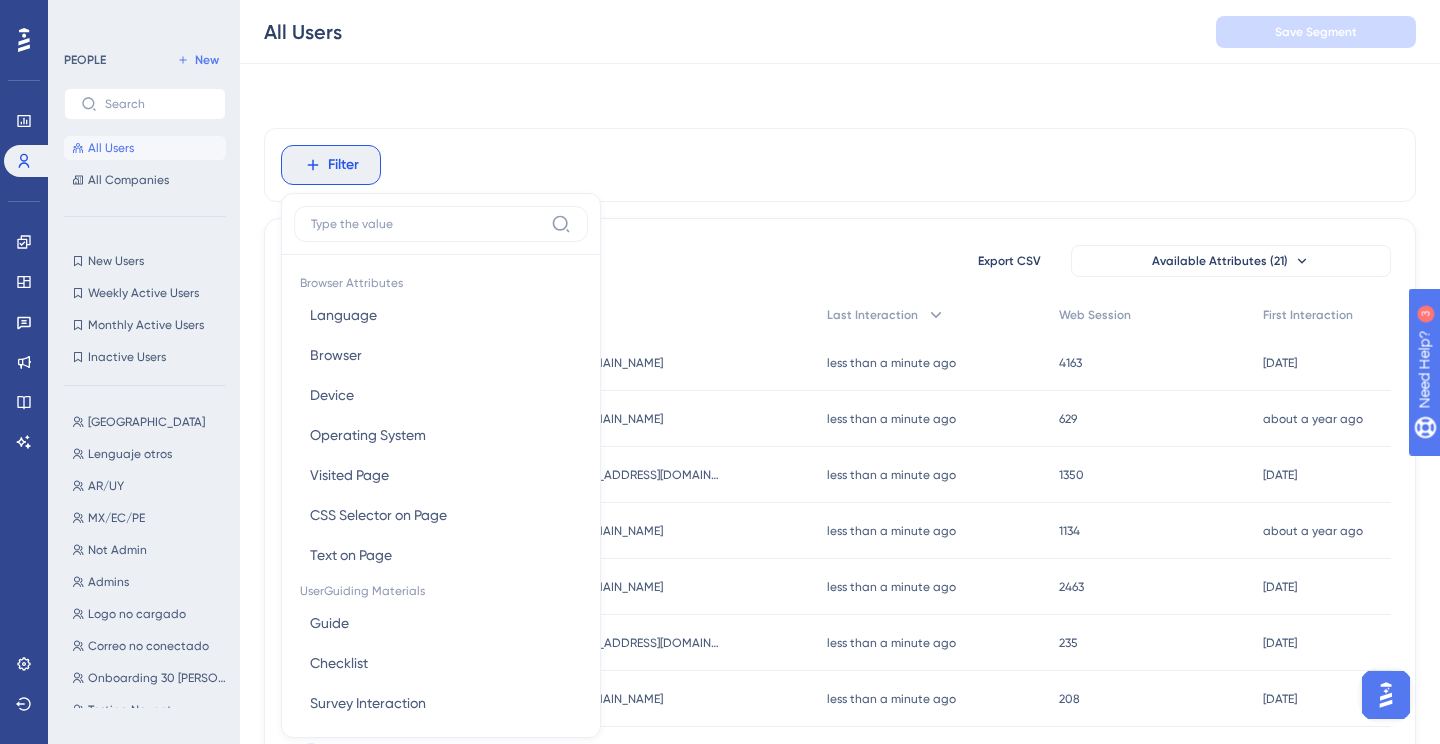 scroll, scrollTop: 85, scrollLeft: 0, axis: vertical 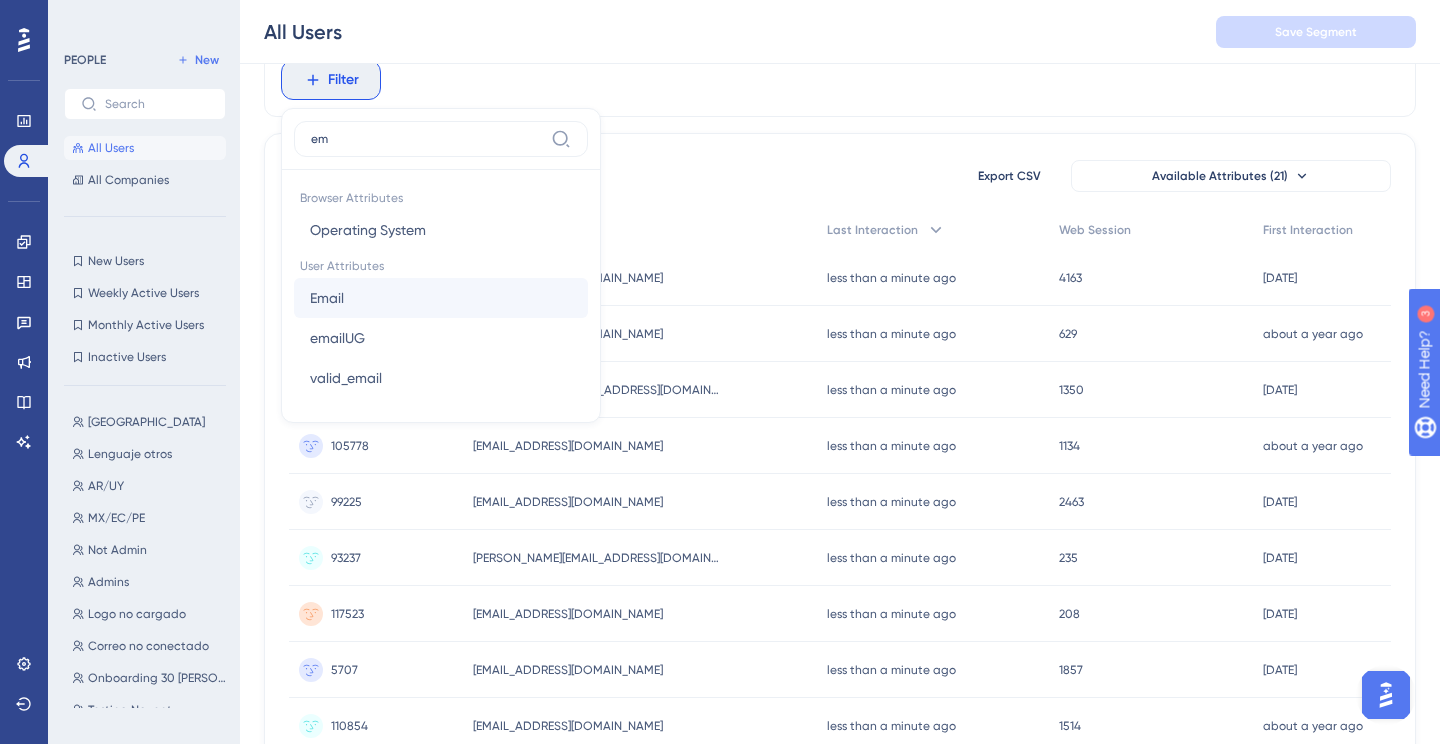 type on "em" 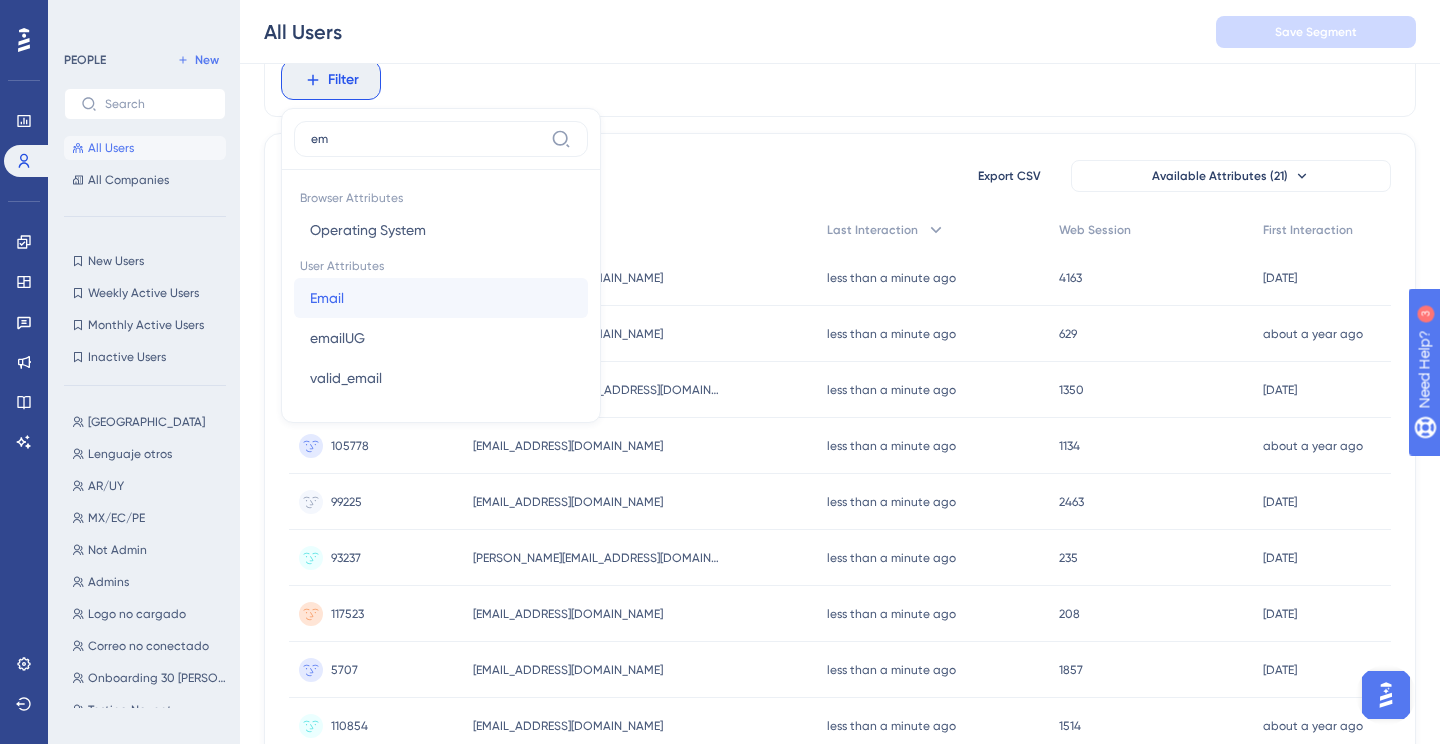 click on "Email Email" at bounding box center (441, 298) 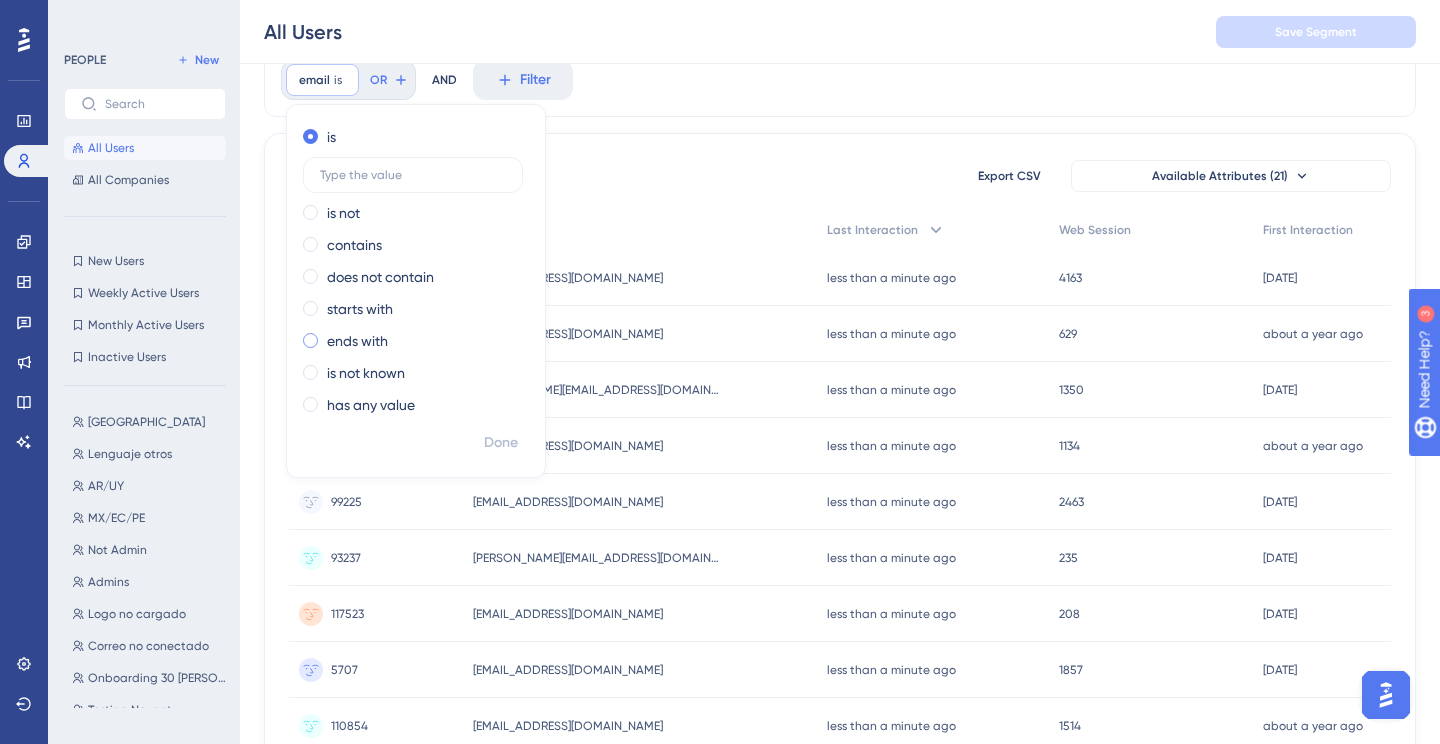 click on "ends with" at bounding box center (357, 341) 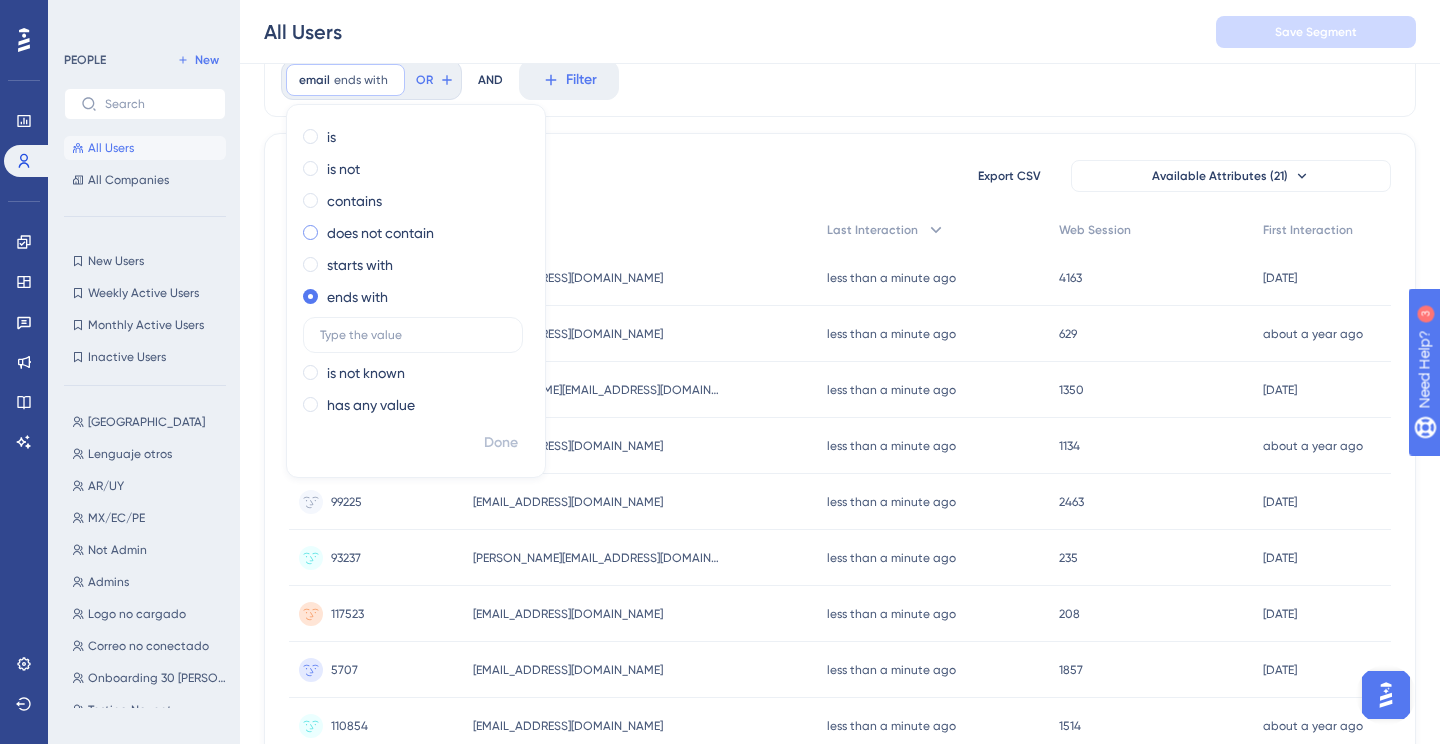type on "@" 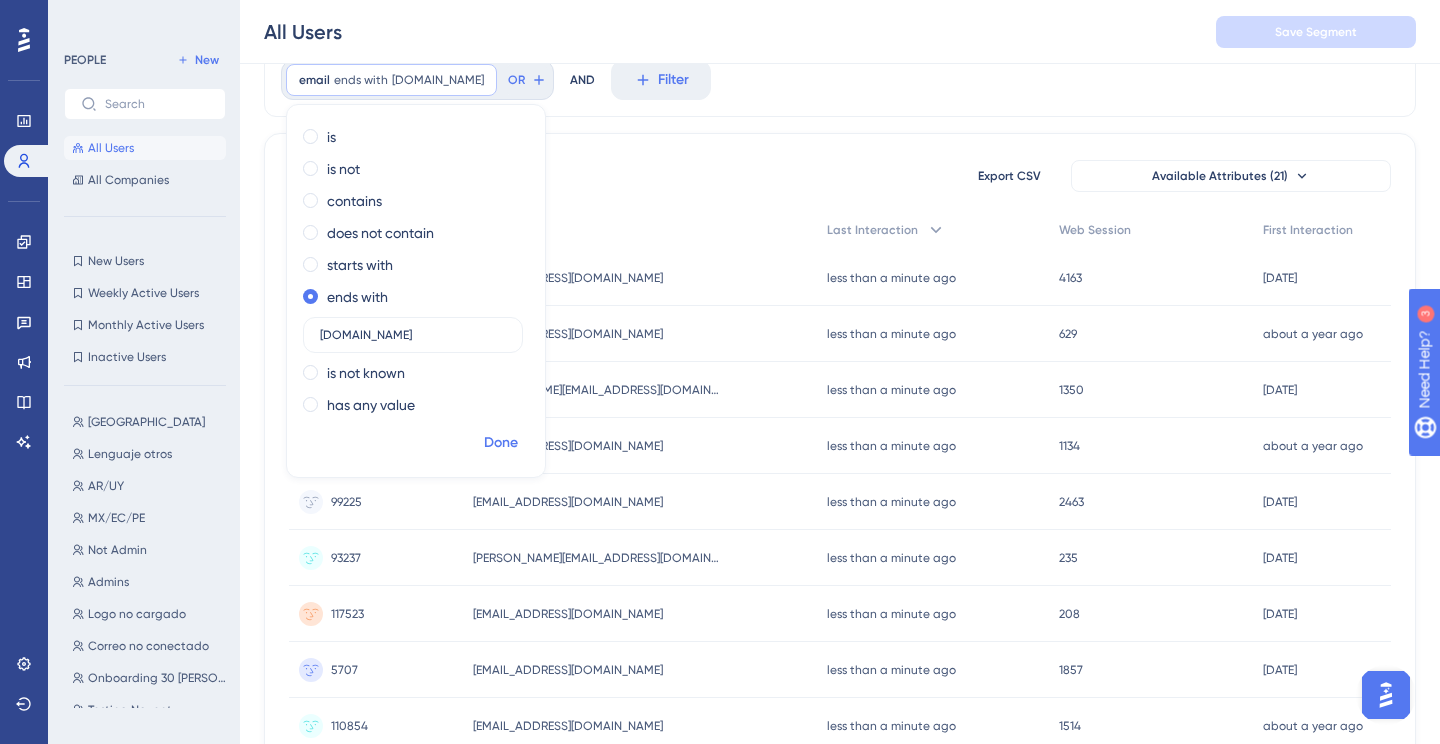 type on "tokkolabs.com" 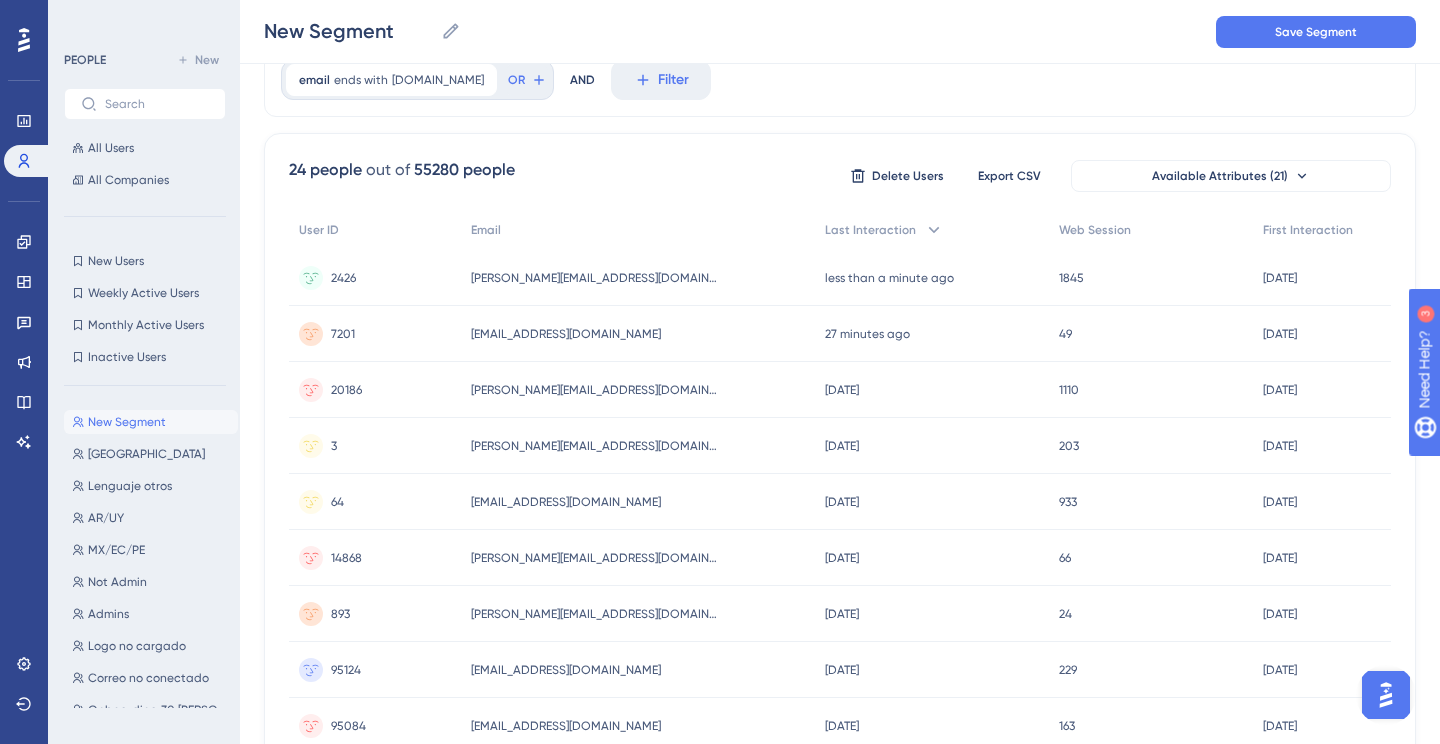 scroll, scrollTop: 0, scrollLeft: 0, axis: both 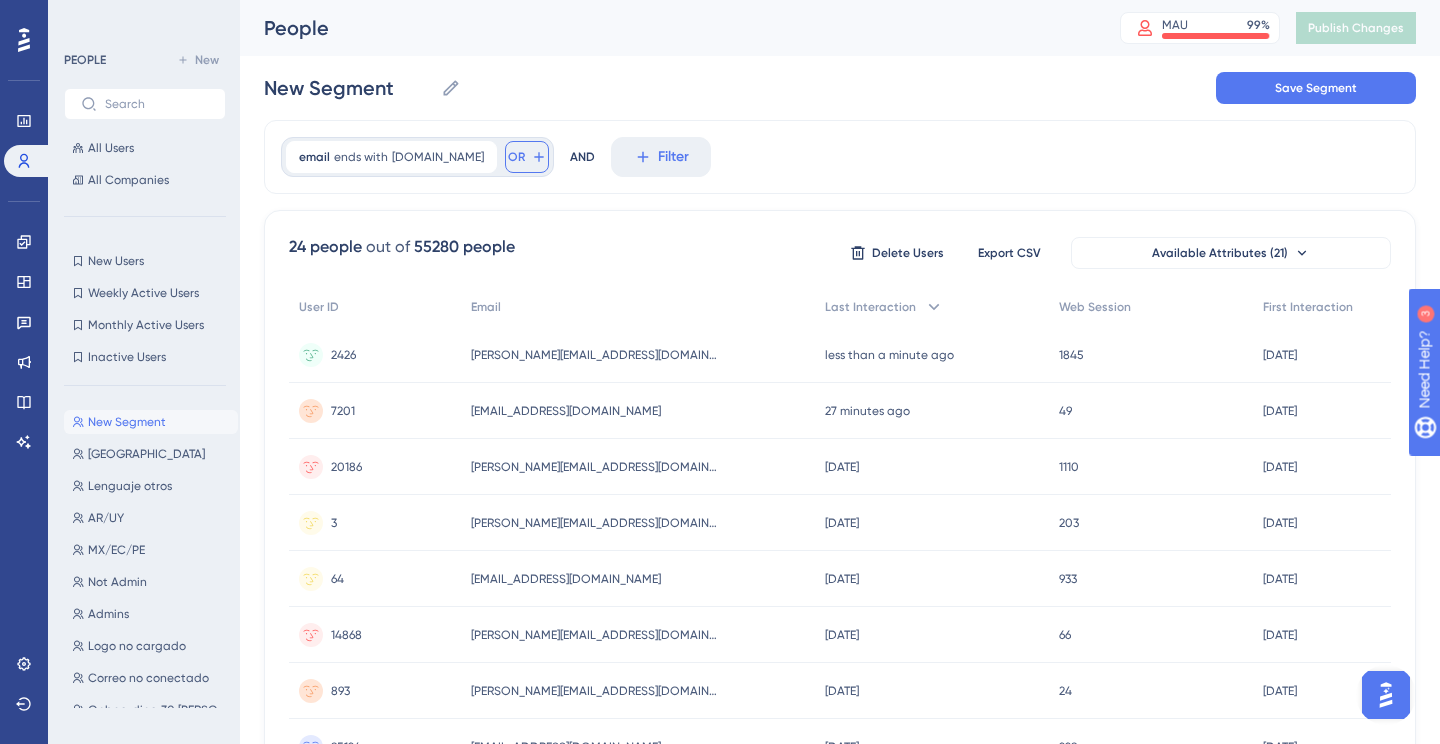 click on "OR" at bounding box center [527, 157] 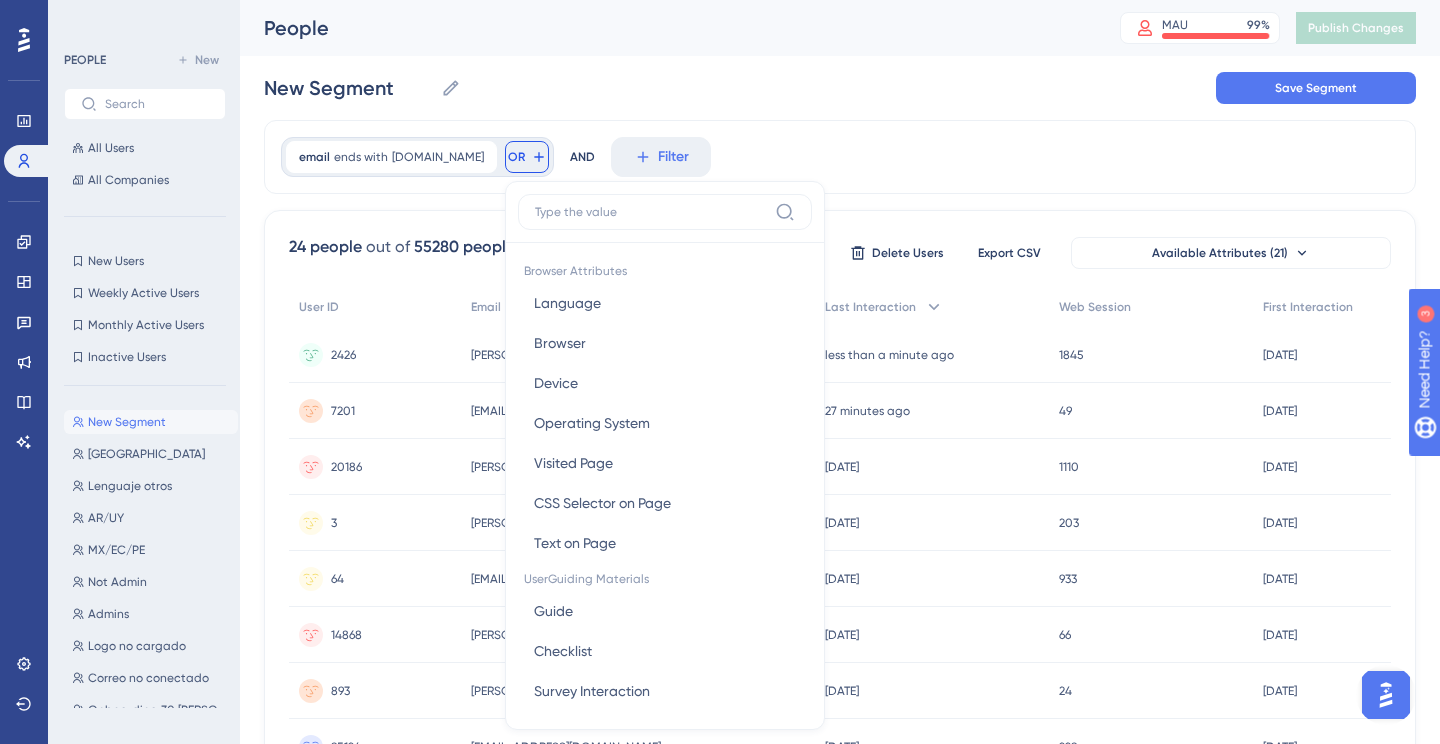 scroll, scrollTop: 83, scrollLeft: 0, axis: vertical 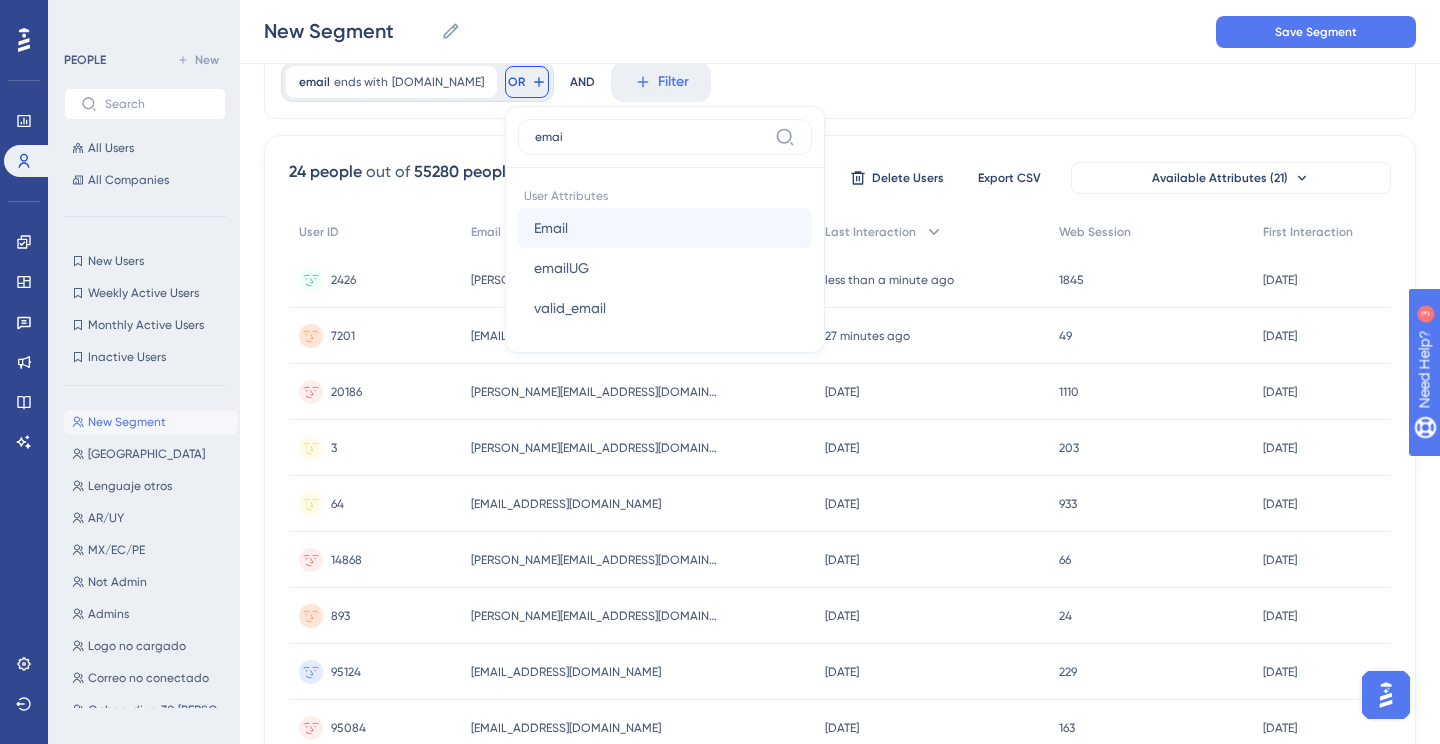 type on "emai" 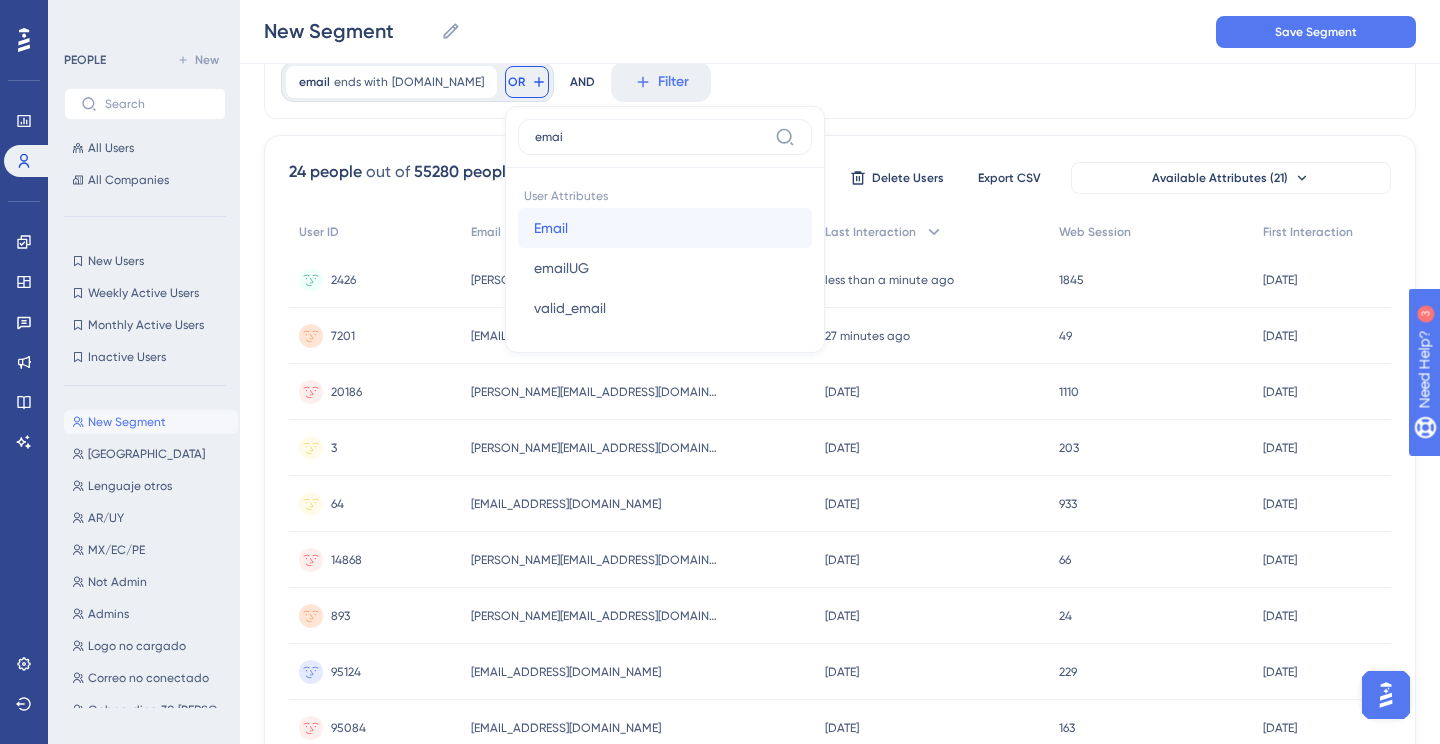 click on "Email Email" at bounding box center (665, 228) 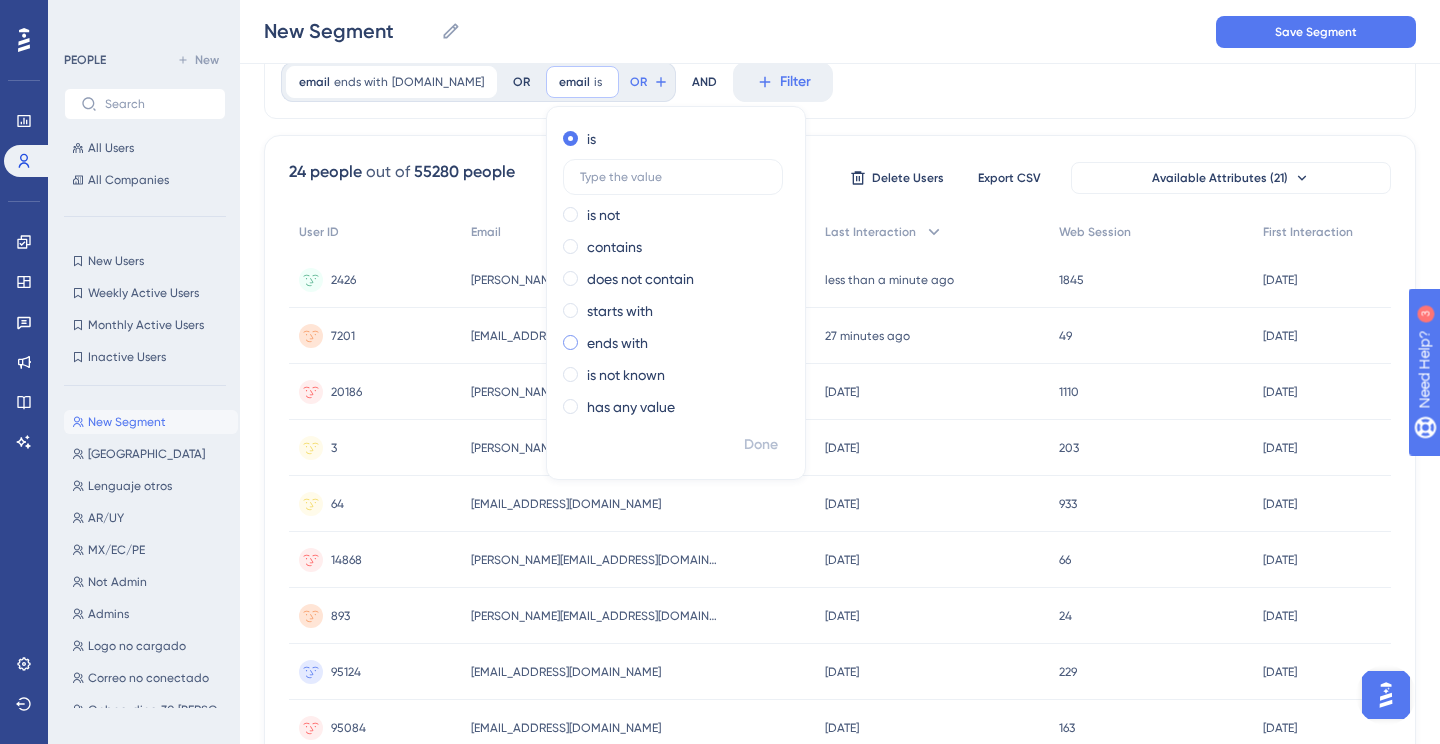 click on "ends with" at bounding box center [617, 343] 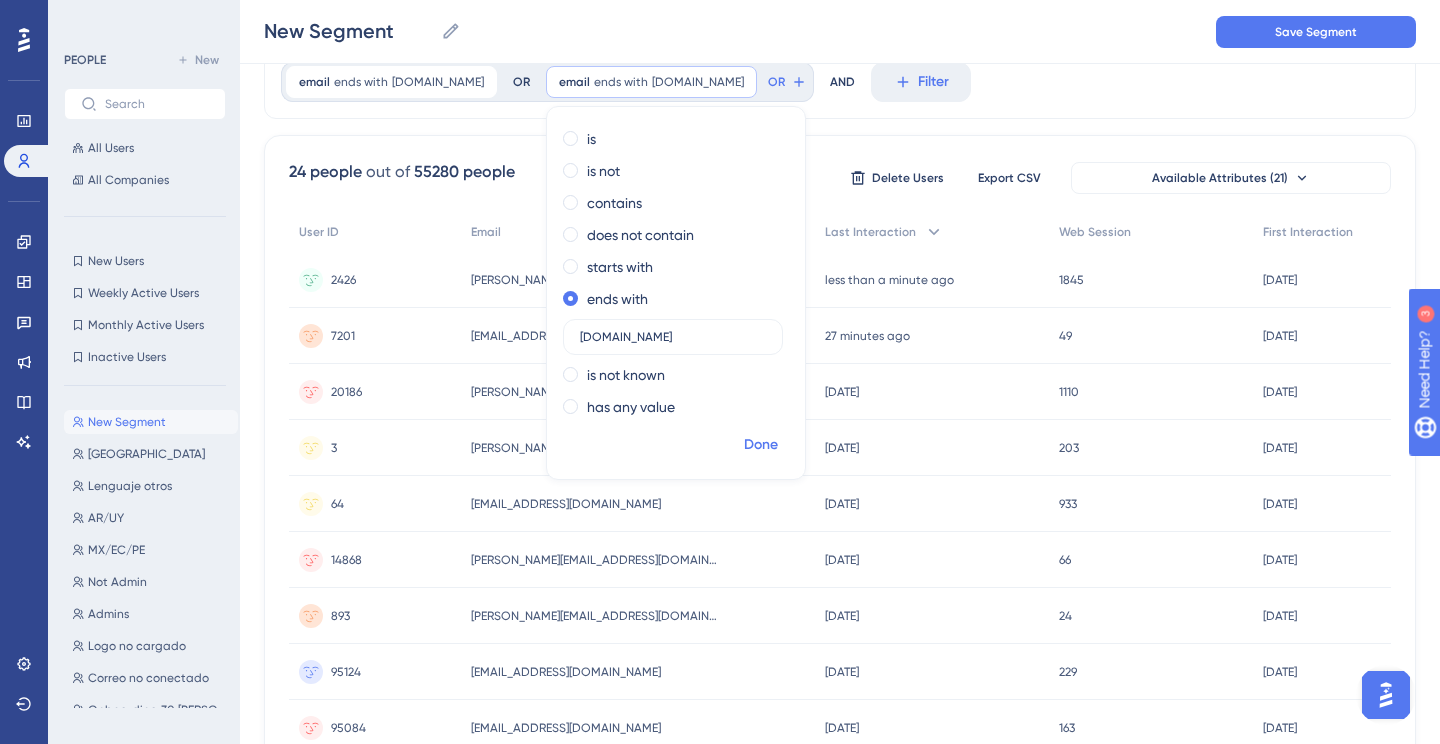 type on "navent.com" 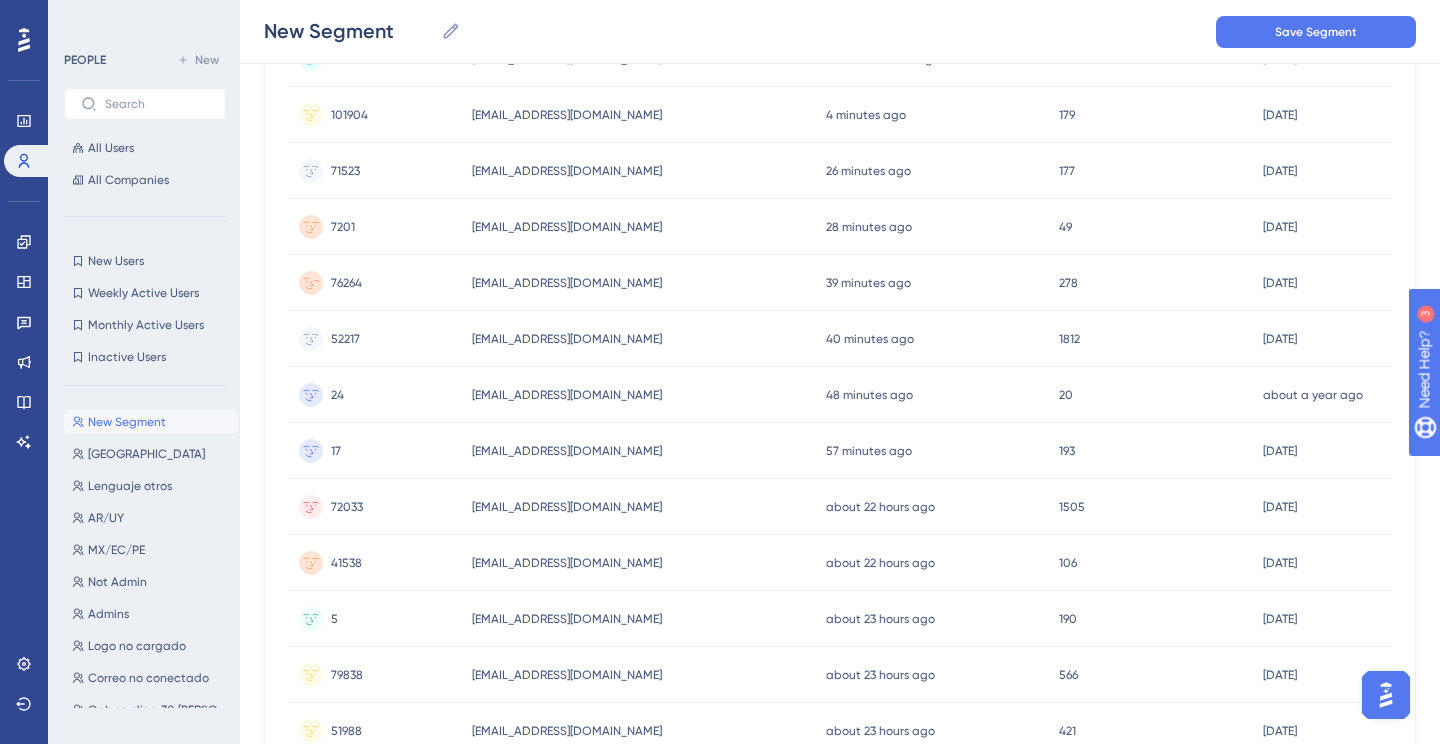 scroll, scrollTop: 0, scrollLeft: 0, axis: both 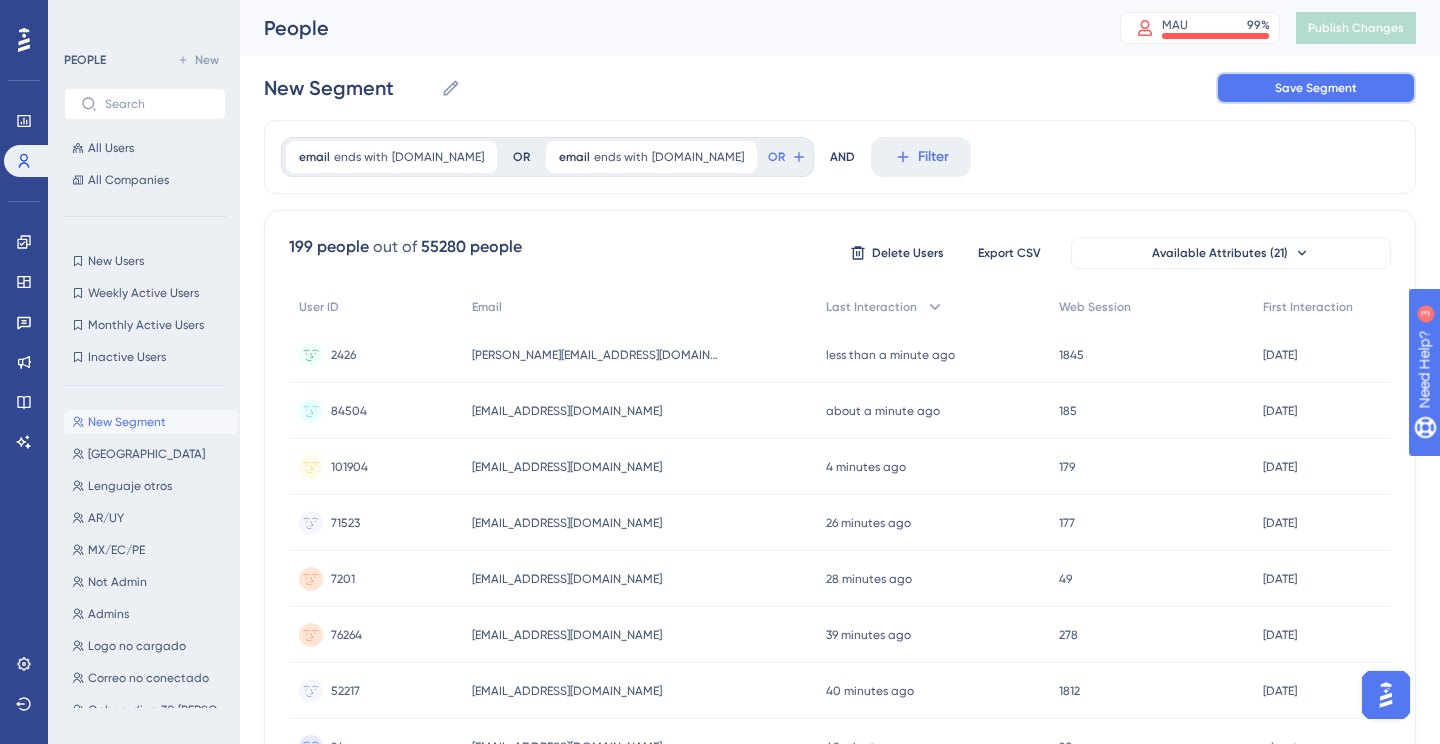 click on "Save Segment" at bounding box center (1316, 88) 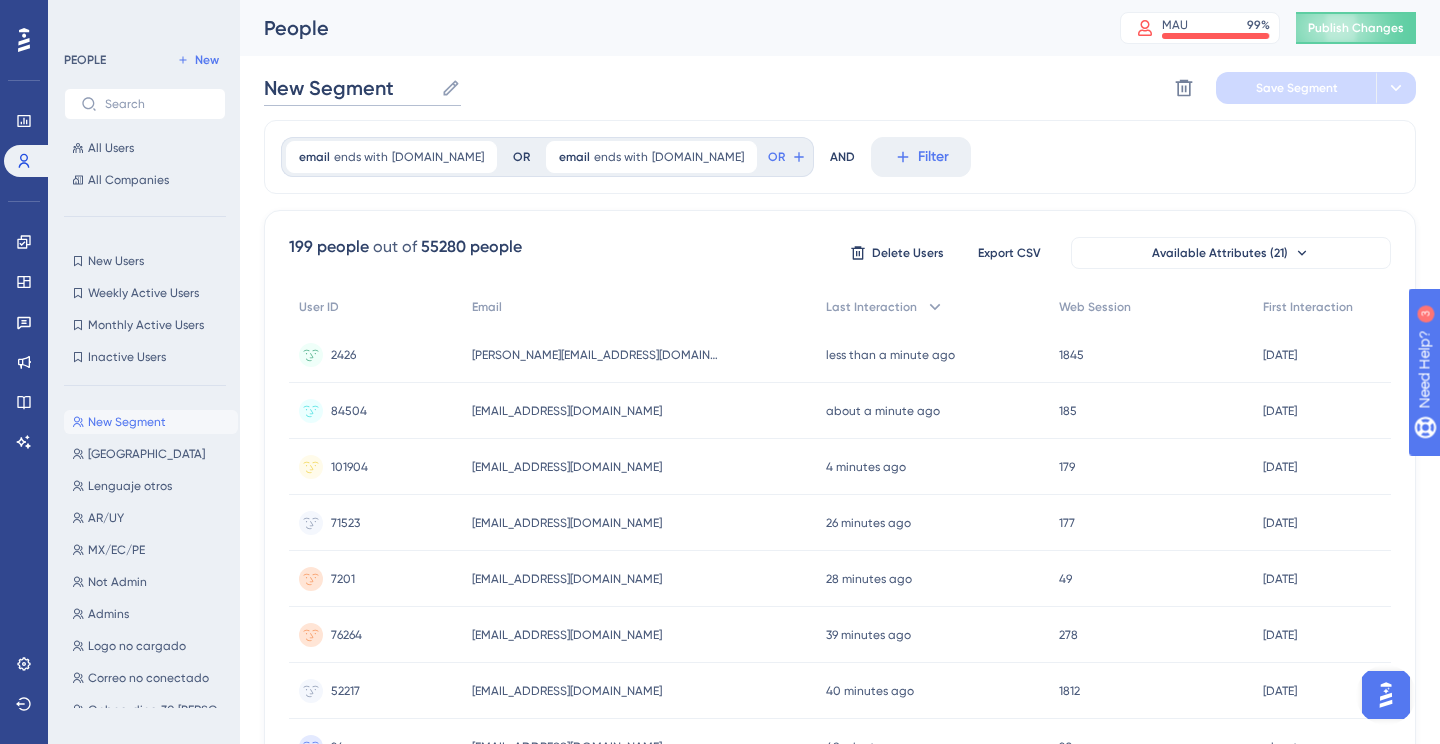 click on "New Segment" at bounding box center (348, 88) 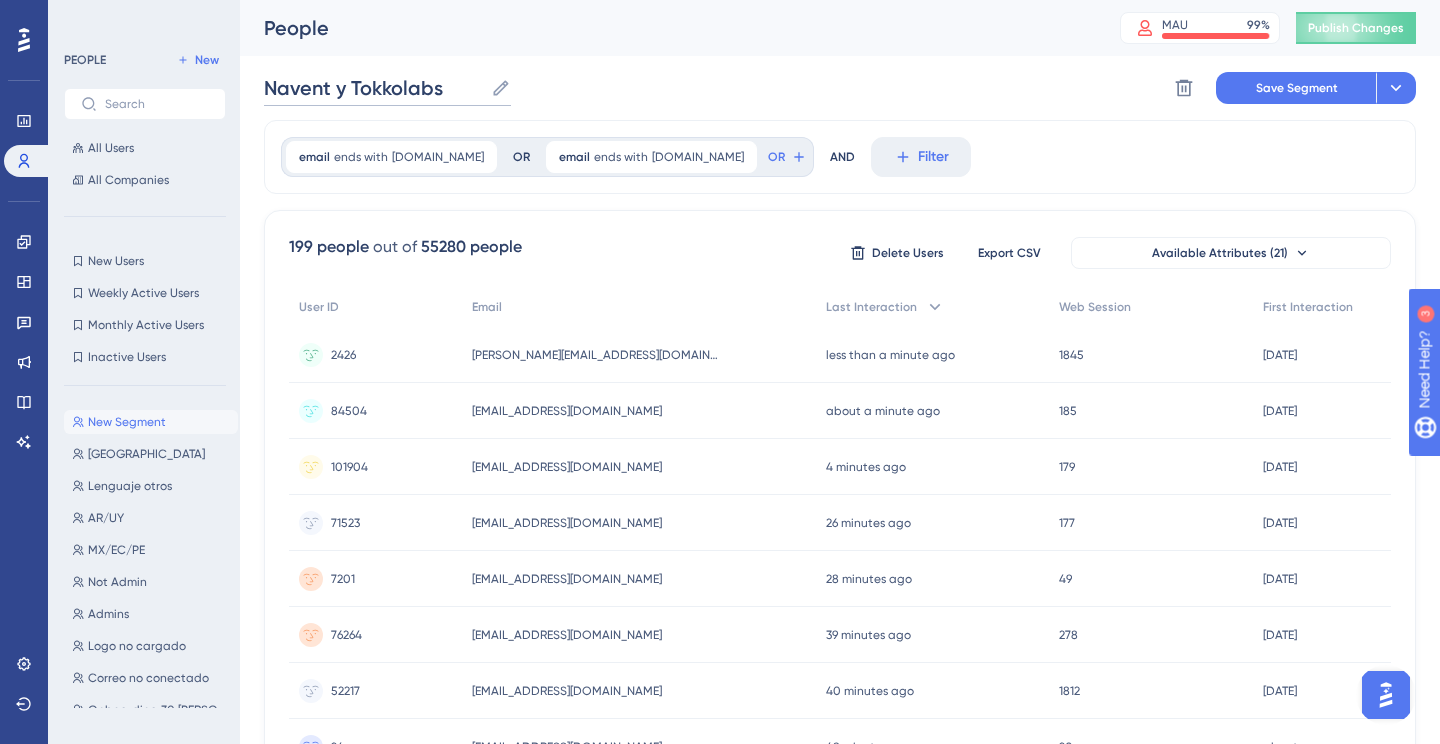 type on "Navent y Tokkolabs" 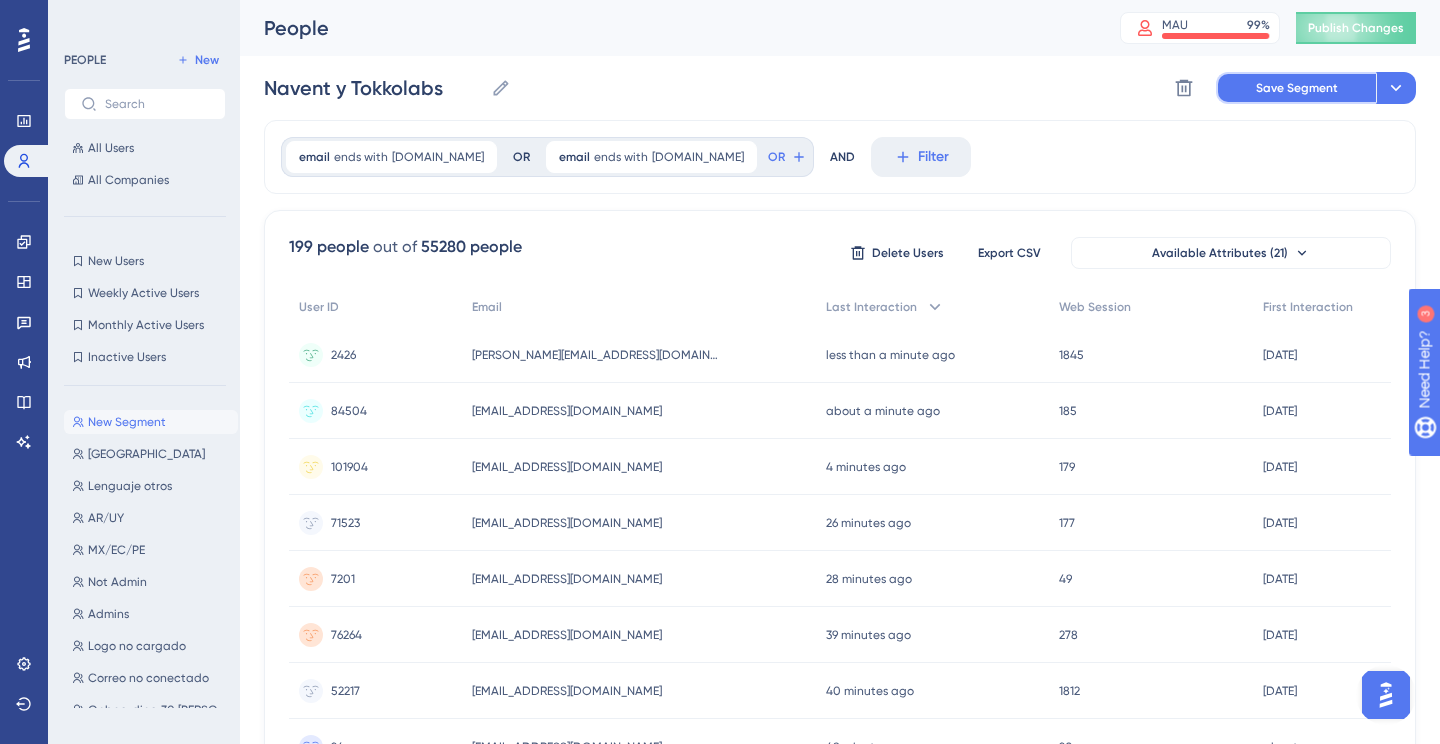 click on "Save Segment" at bounding box center [1296, 88] 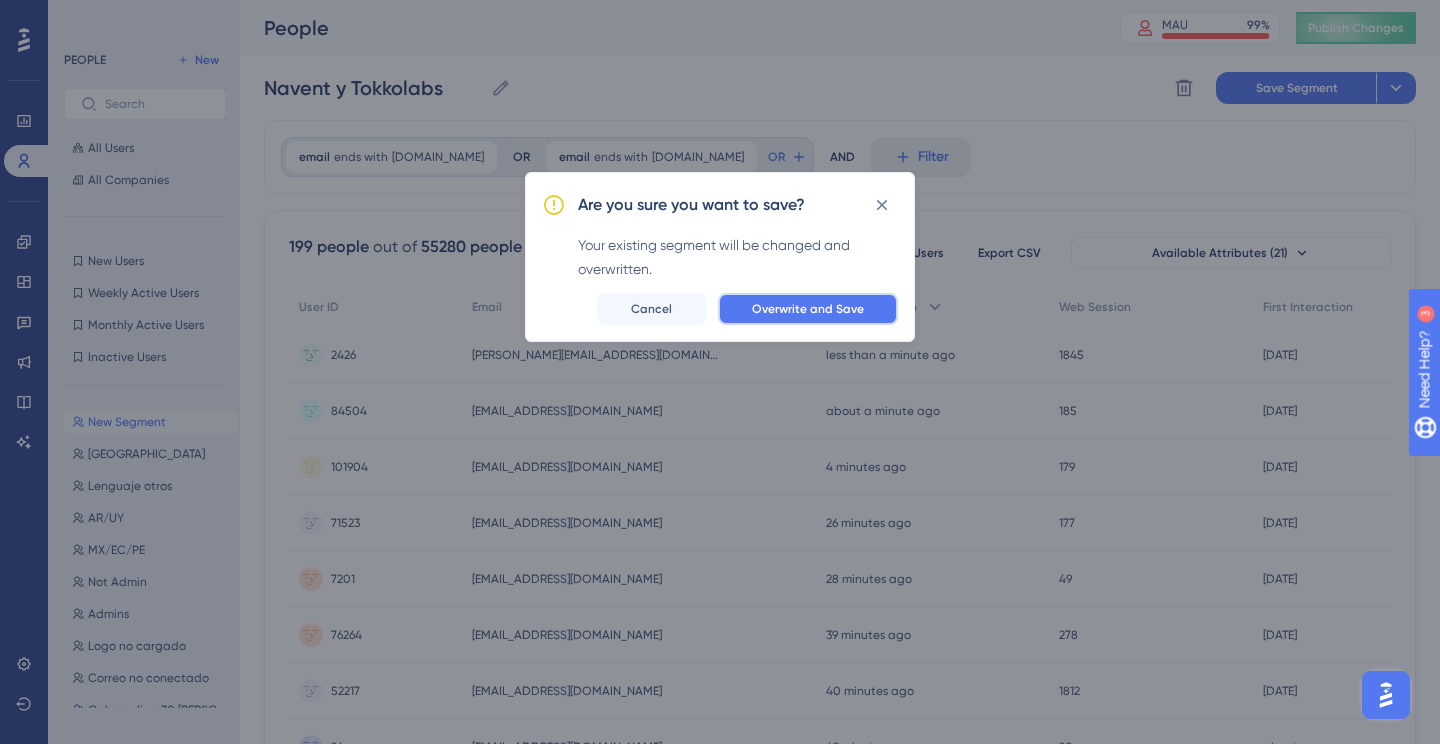 click on "Overwrite and Save" at bounding box center [808, 309] 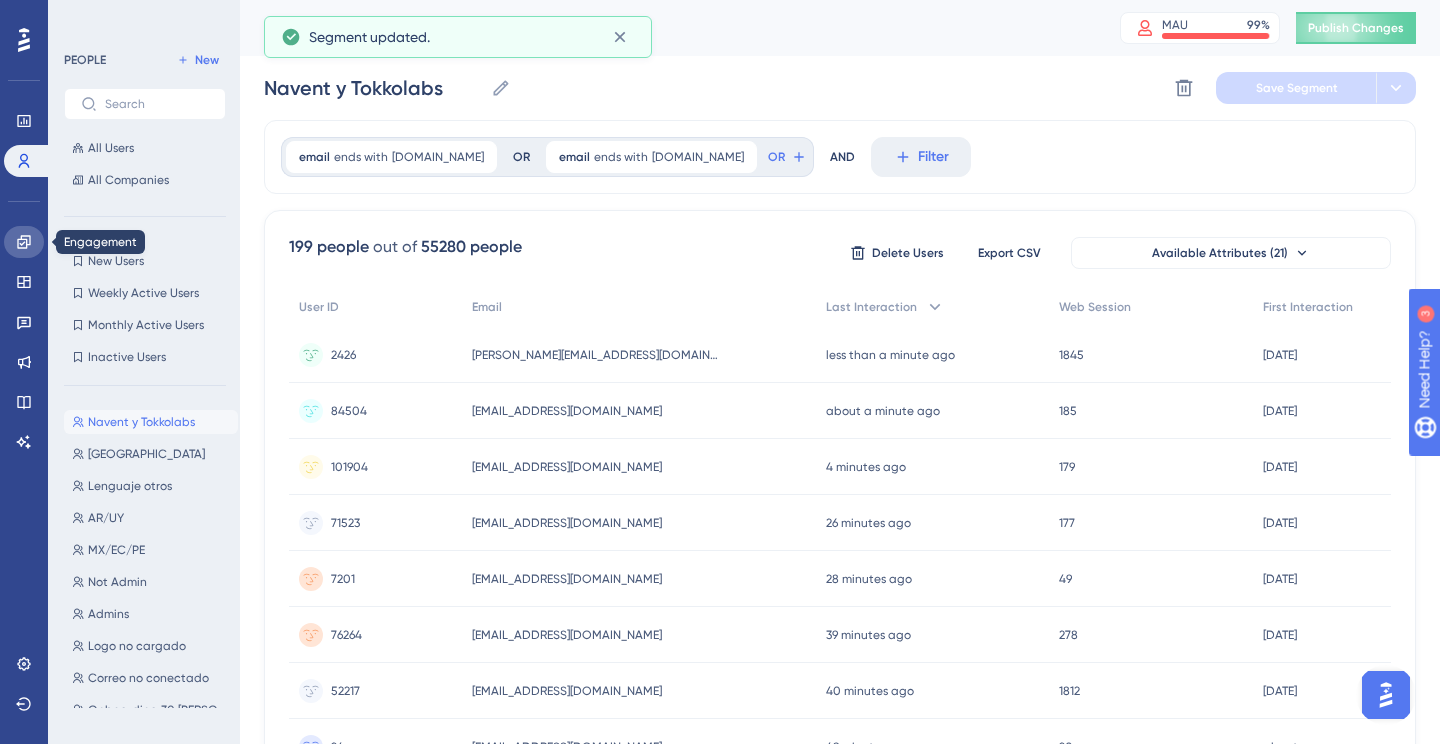 click 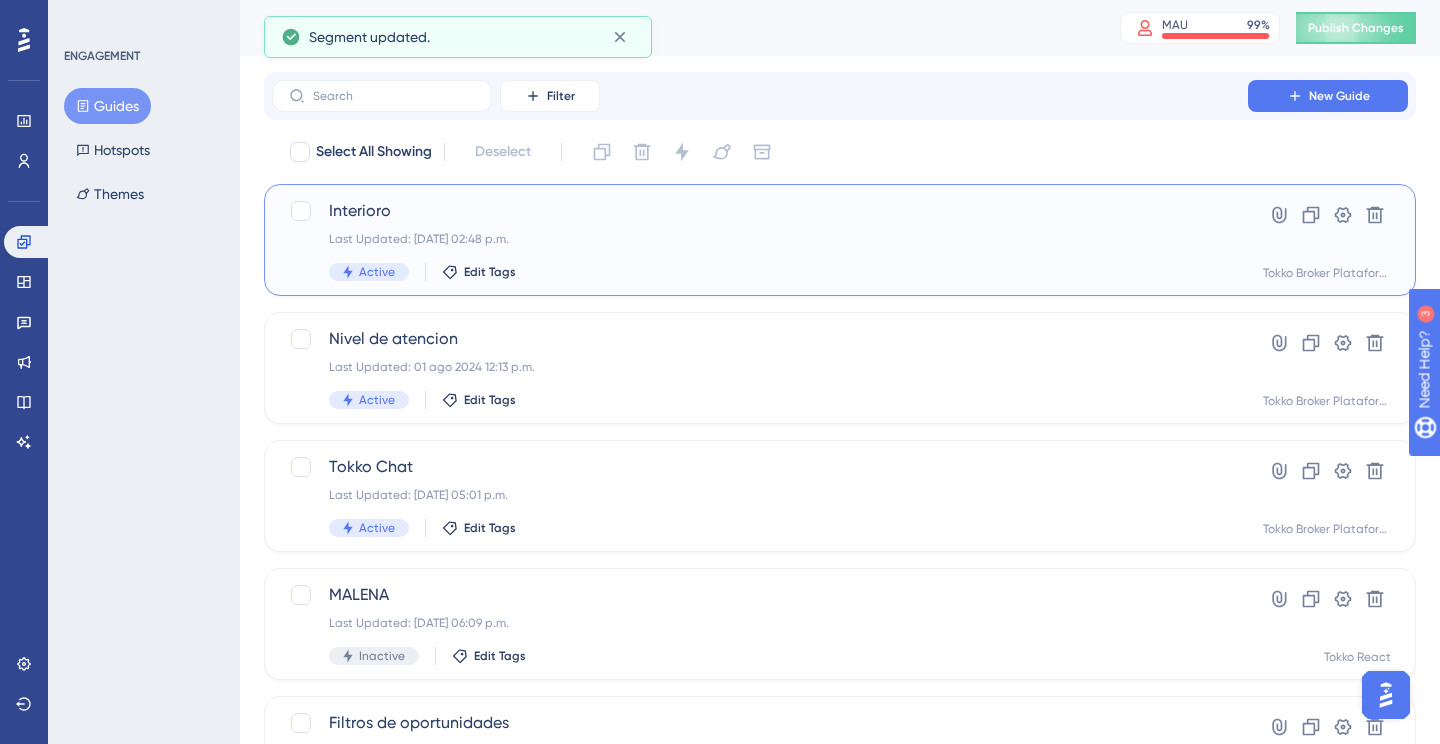 click on "Interioro Last Updated: 17 jul 2025 02:48 p.m. Active Edit Tags Hyperlink Clone Settings Delete Tokko Broker Plataforma" at bounding box center [840, 240] 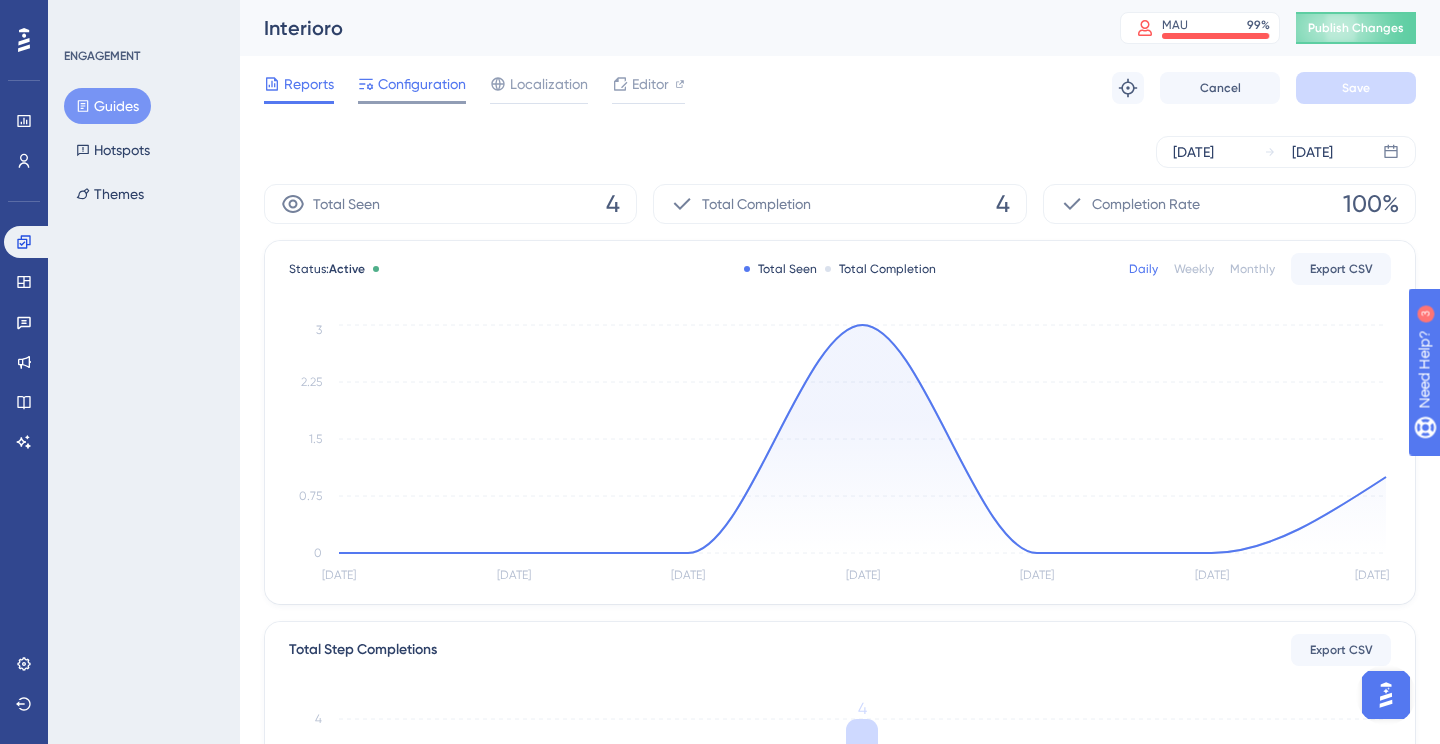 click on "Configuration" at bounding box center [422, 84] 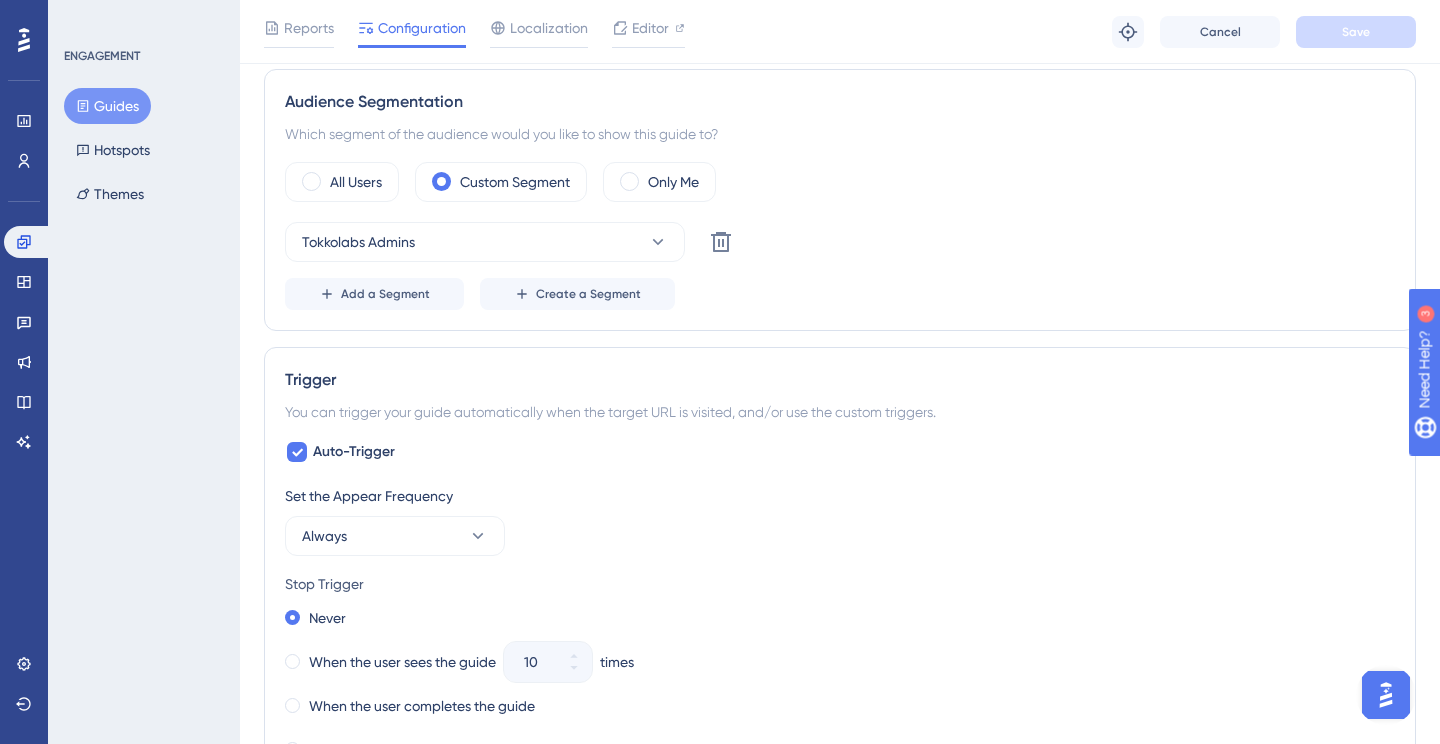 scroll, scrollTop: 684, scrollLeft: 0, axis: vertical 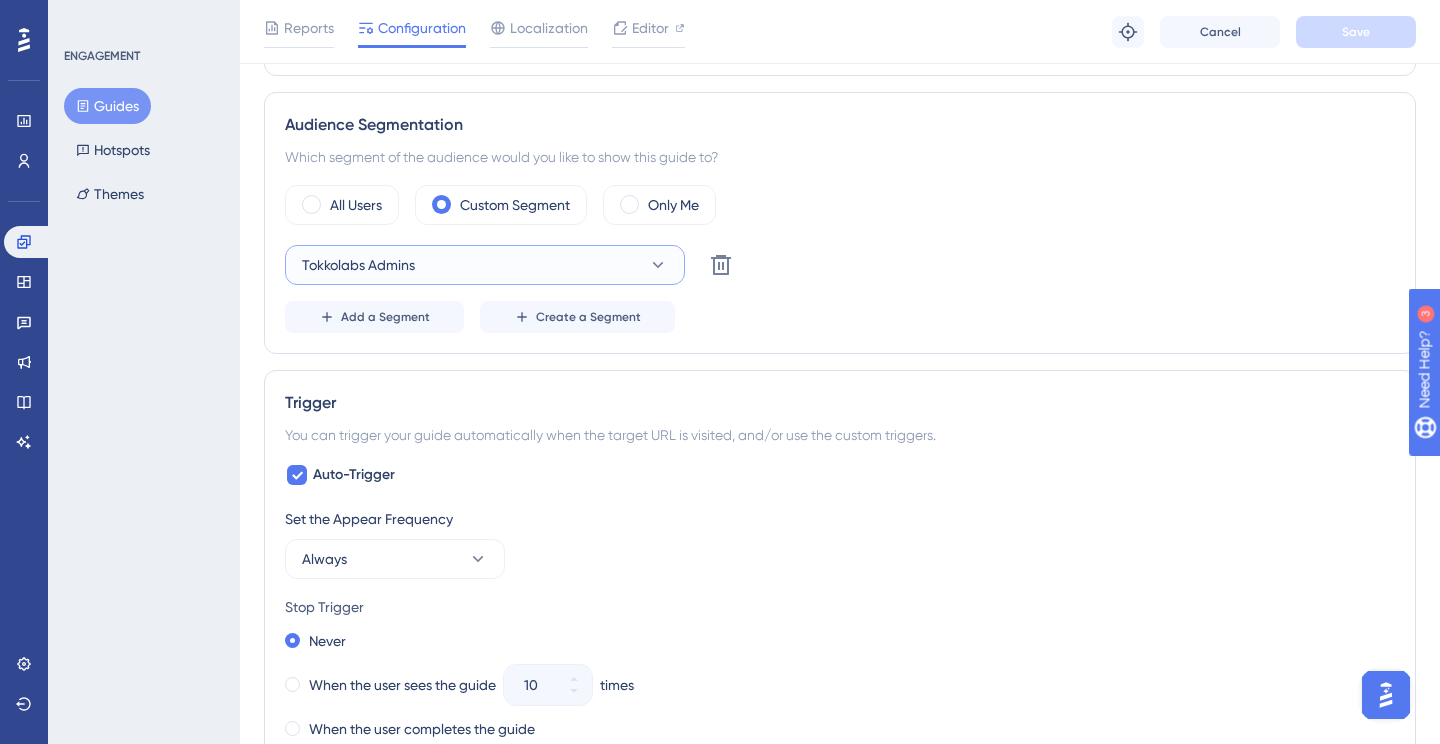 click on "Tokkolabs Admins" at bounding box center (485, 265) 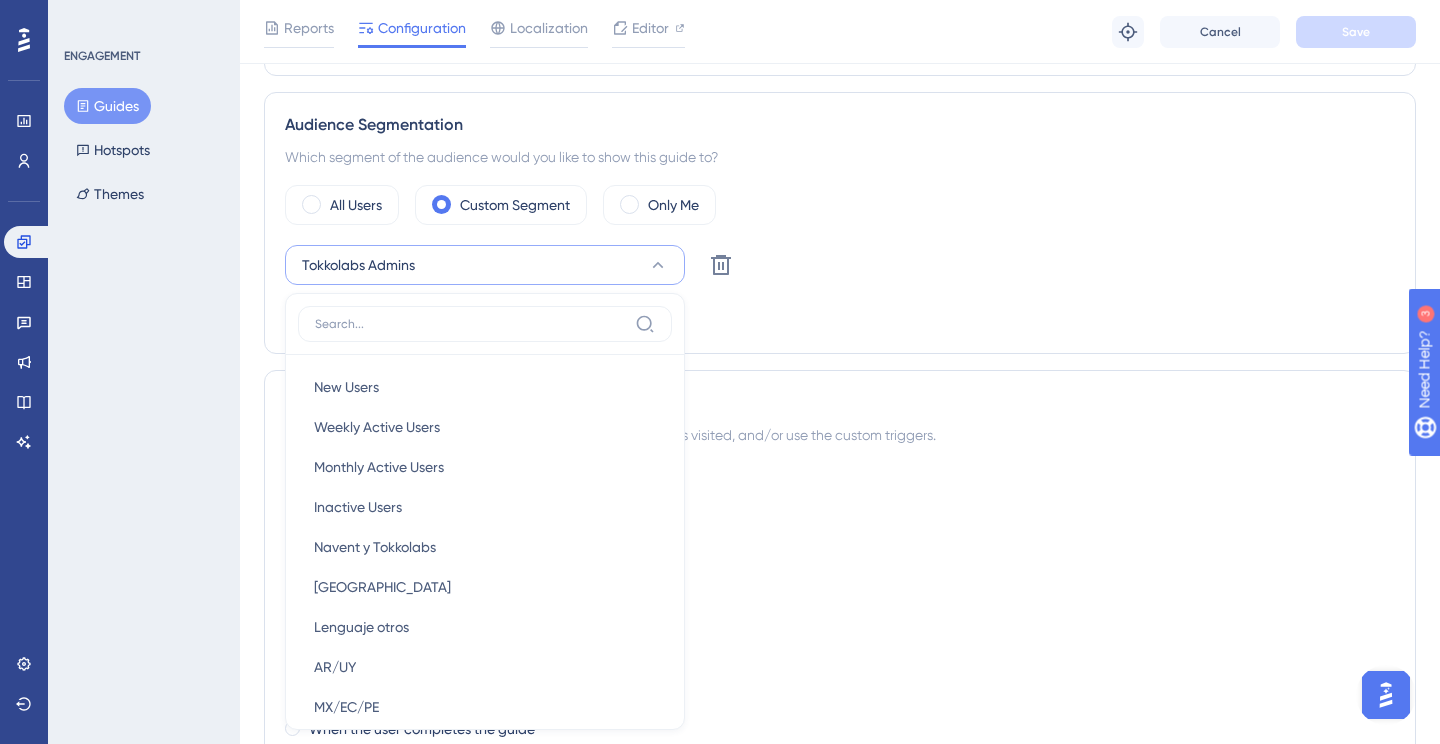 scroll, scrollTop: 820, scrollLeft: 0, axis: vertical 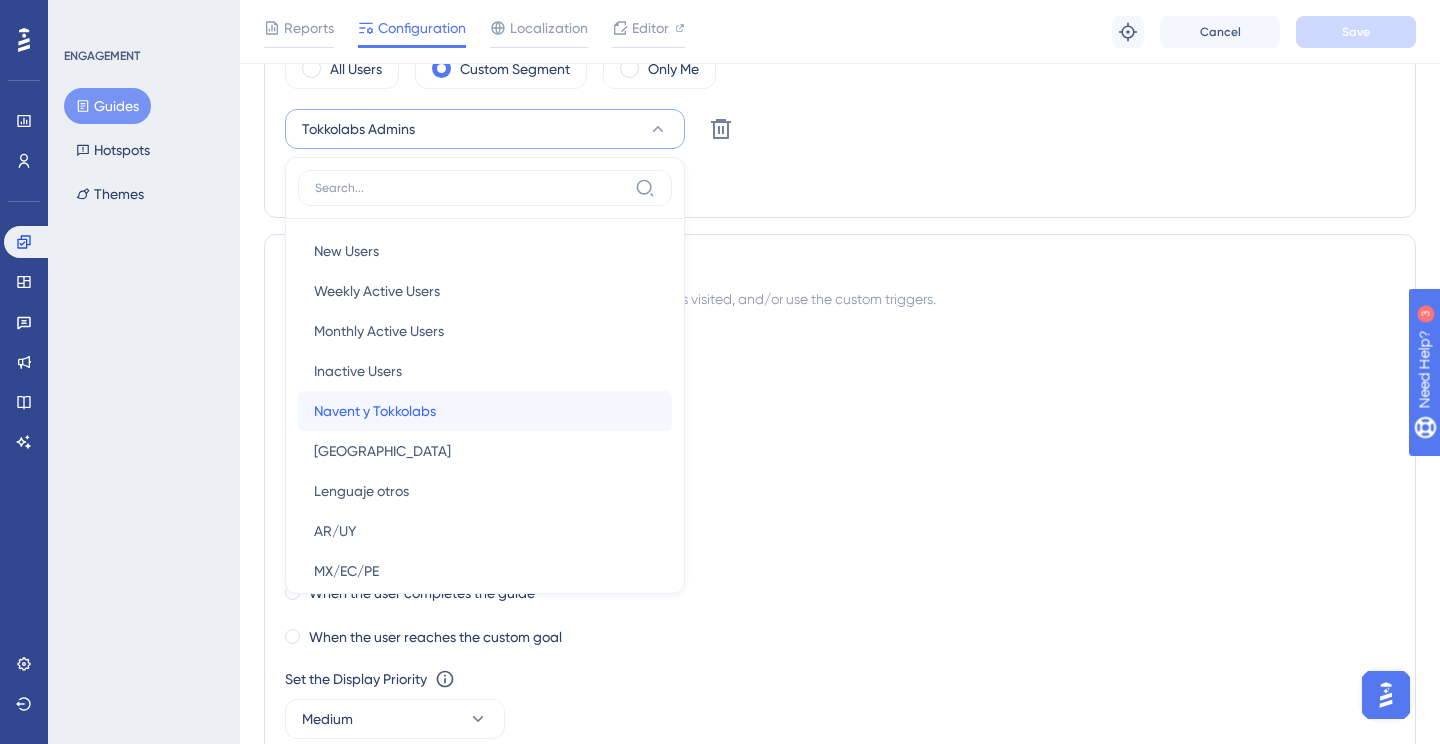 click on "Navent y Tokkolabs" at bounding box center [375, 411] 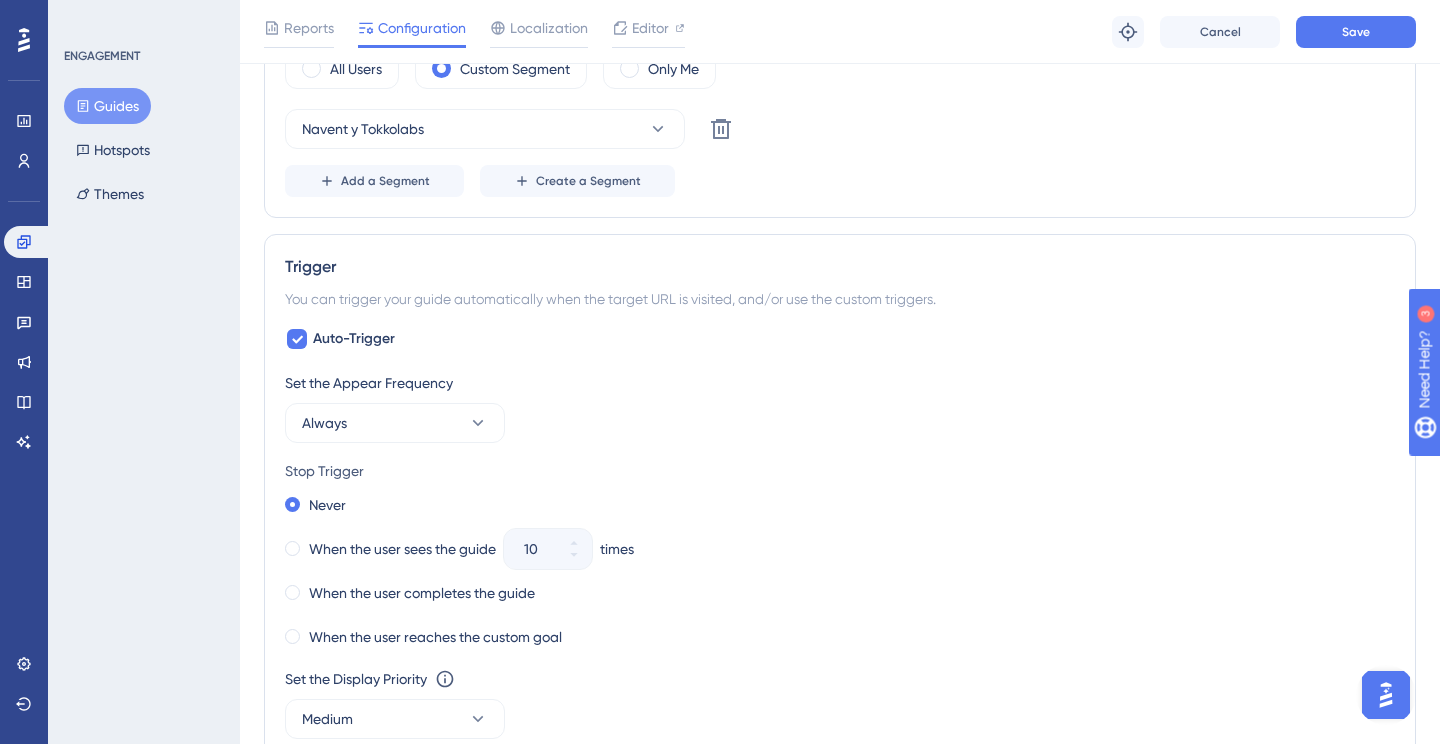 scroll, scrollTop: 0, scrollLeft: 0, axis: both 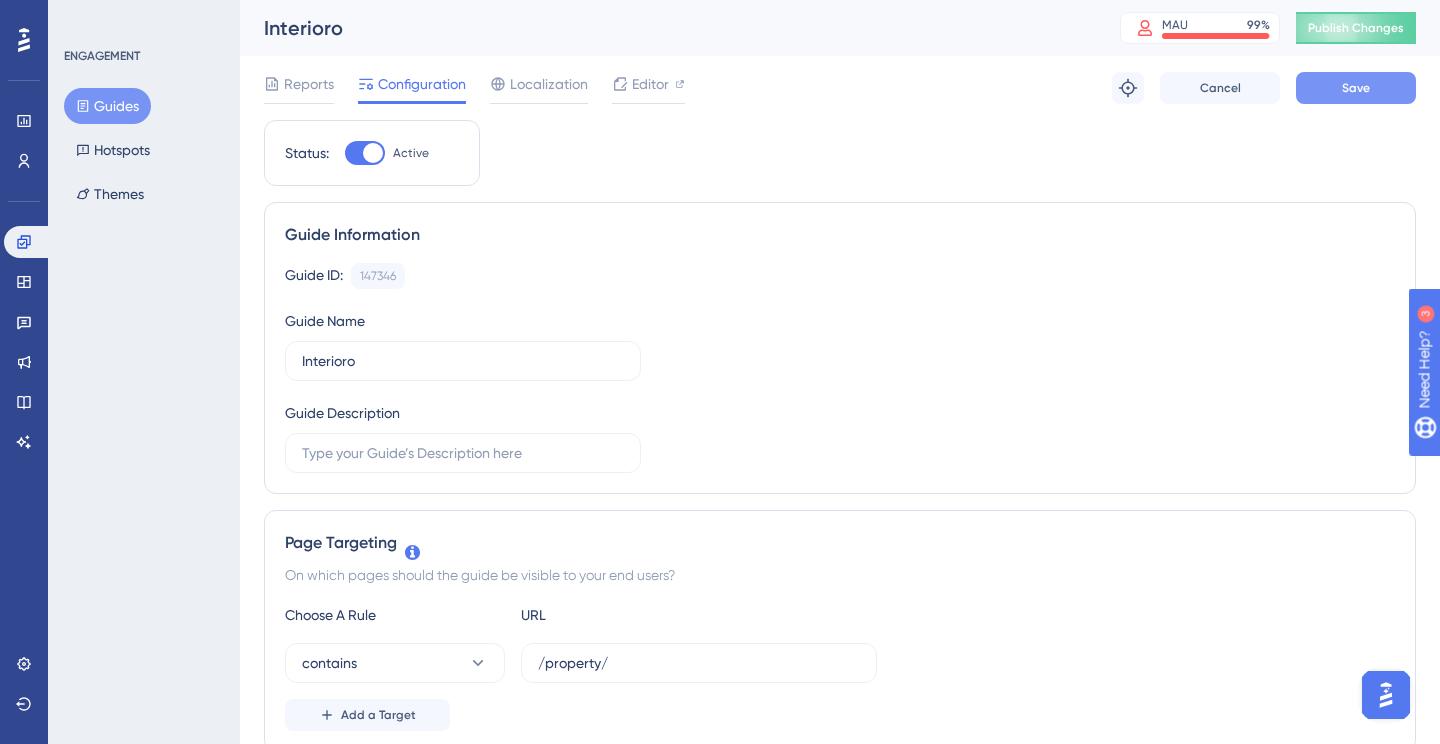 click on "Save" at bounding box center [1356, 88] 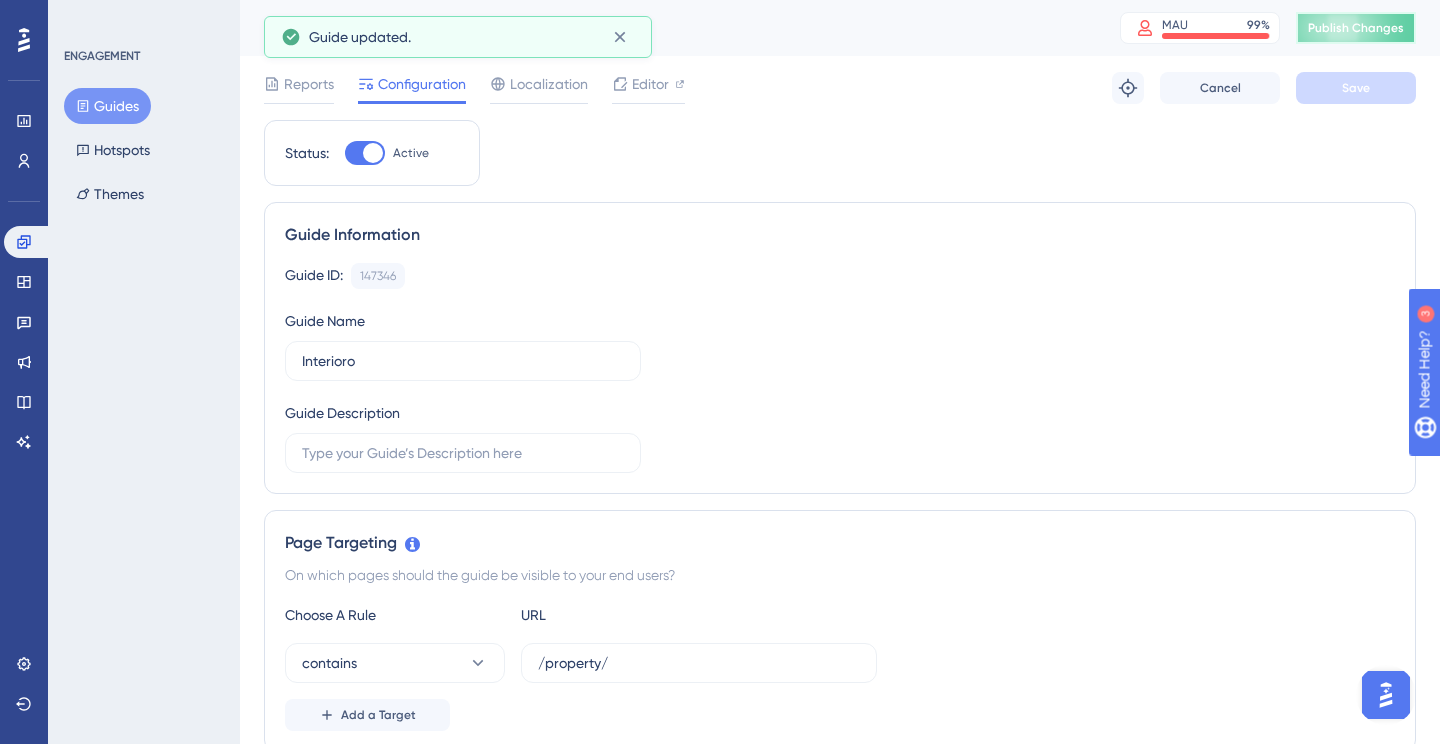 click on "Publish Changes" at bounding box center (1356, 28) 